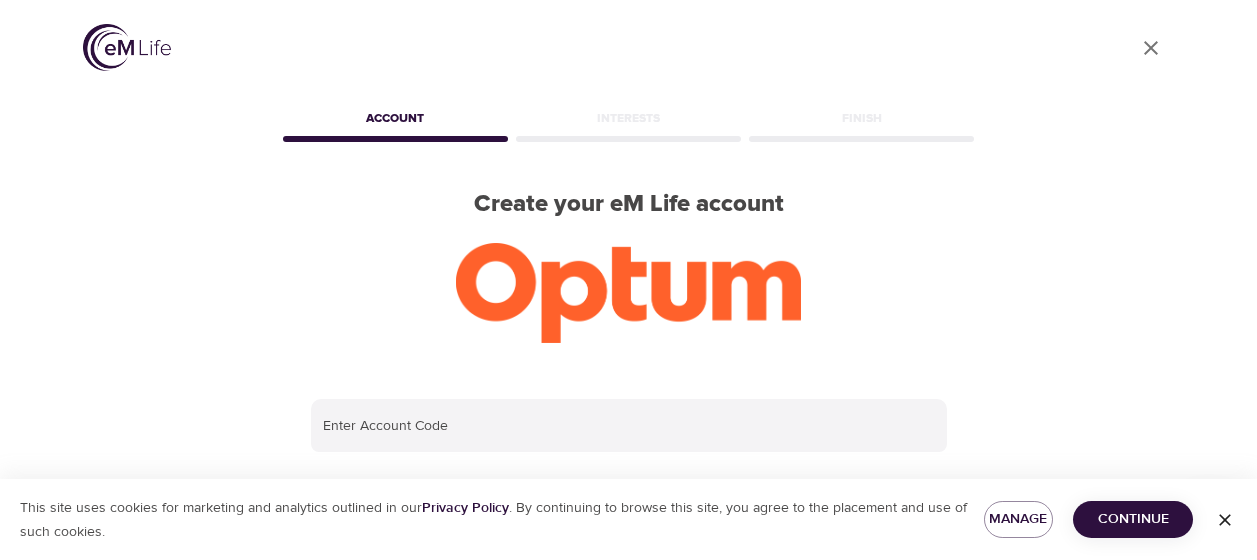 scroll, scrollTop: 0, scrollLeft: 0, axis: both 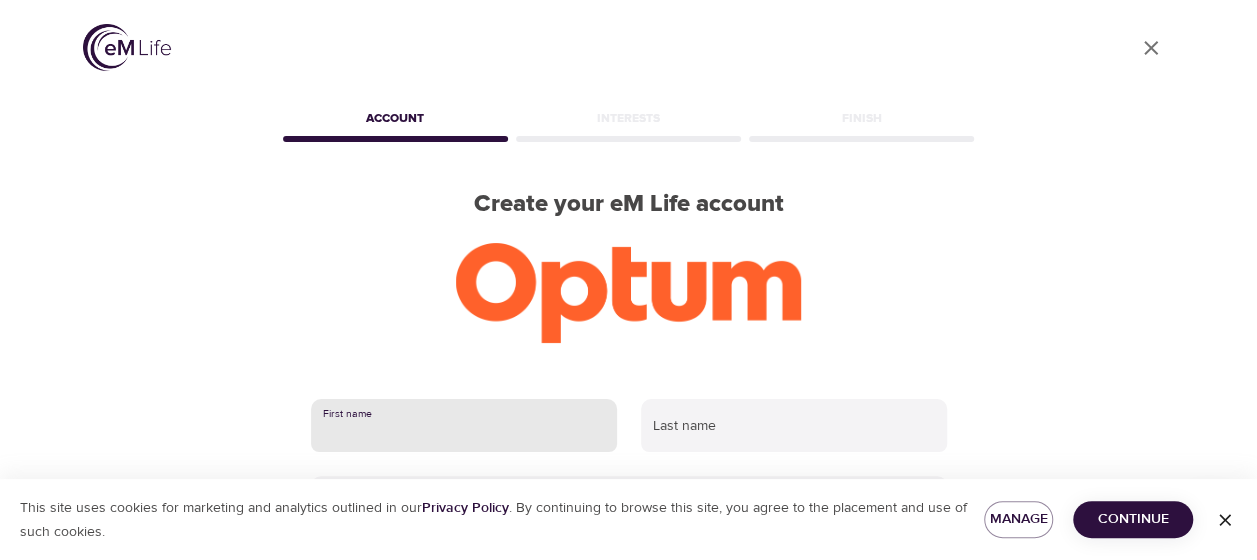click at bounding box center [464, 426] 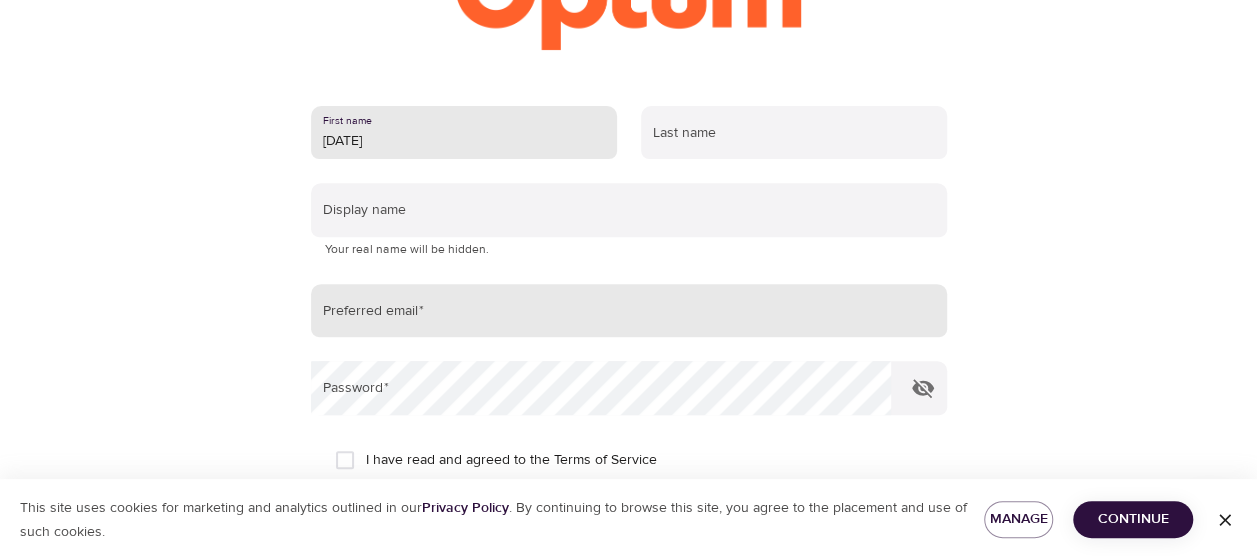 scroll, scrollTop: 300, scrollLeft: 0, axis: vertical 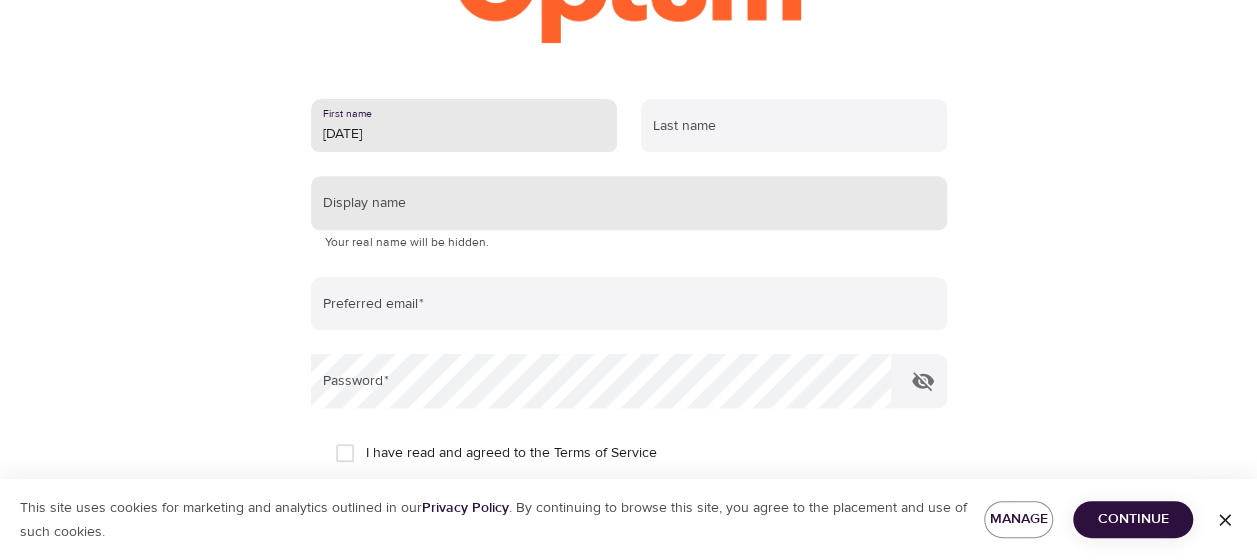type on "[DATE]" 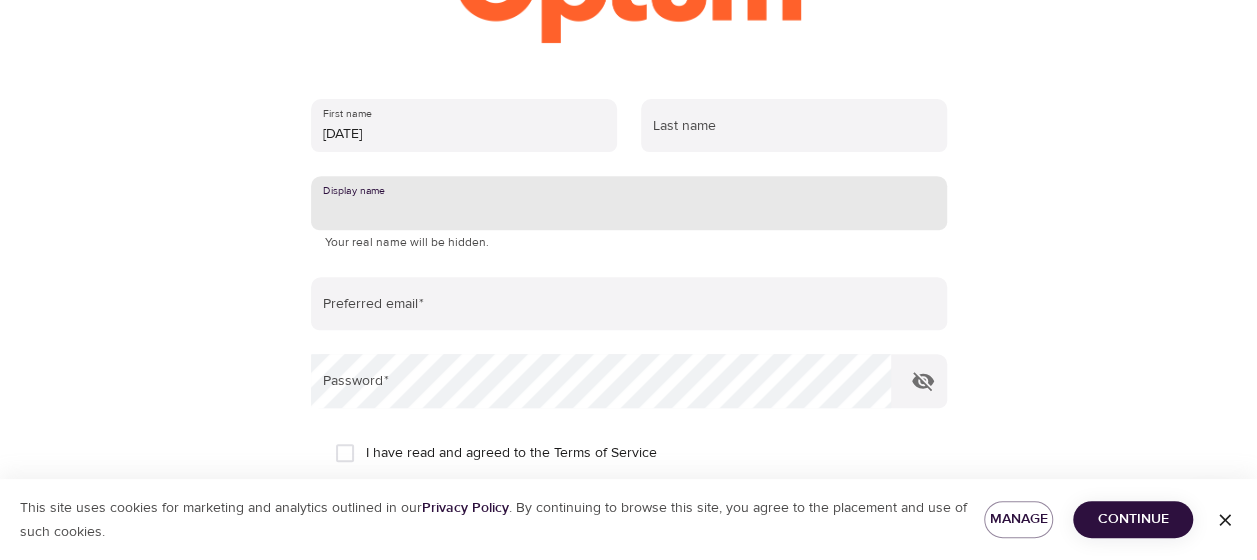 click at bounding box center [629, 203] 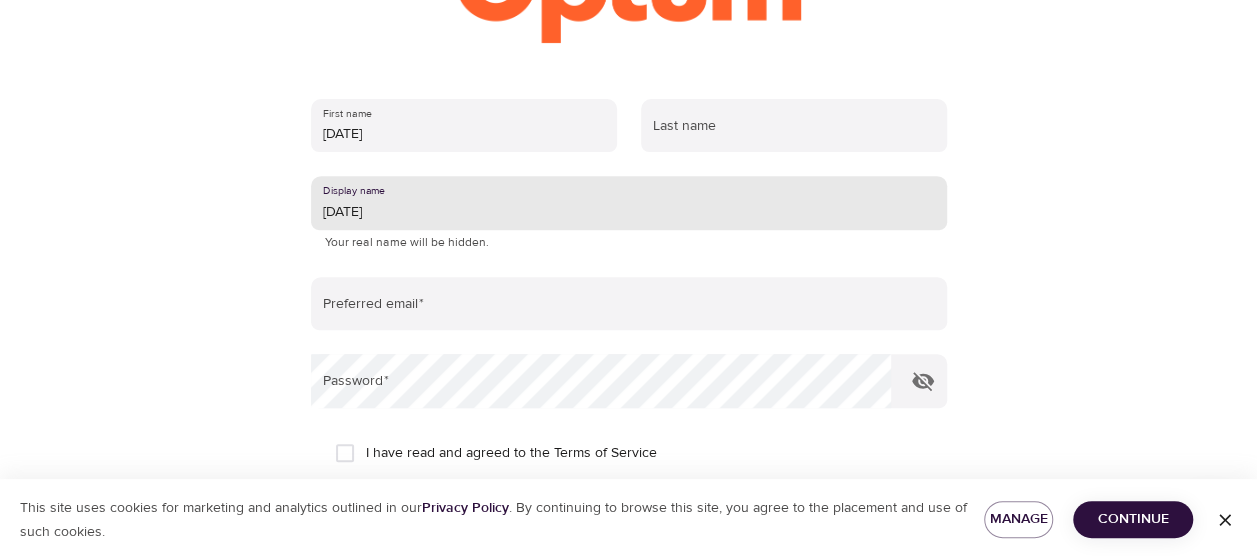 click on "[DATE]" at bounding box center [629, 203] 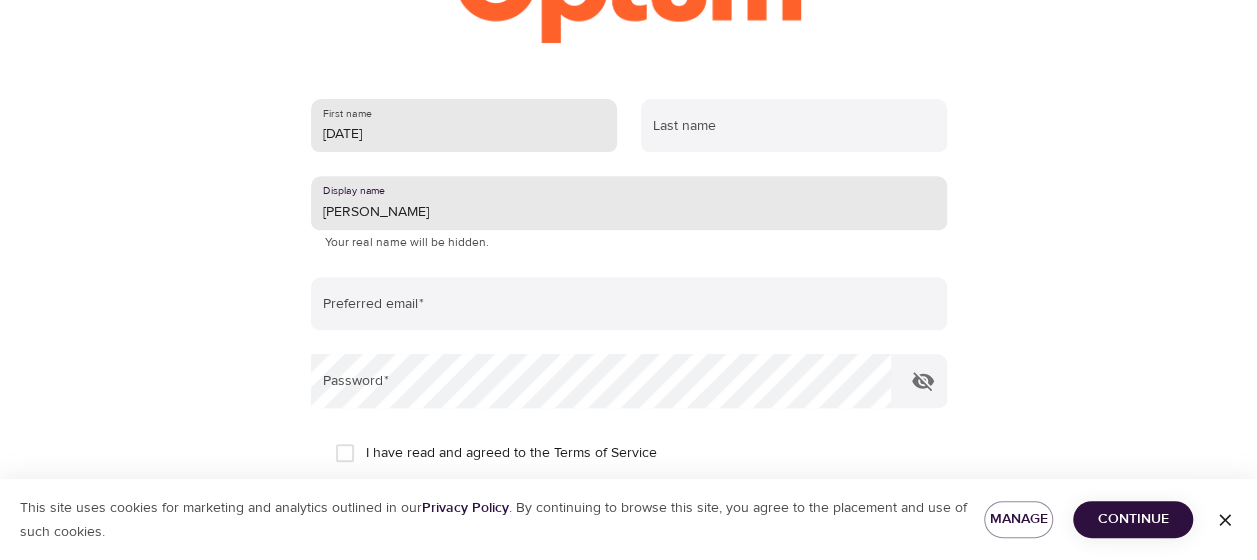 type on "[PERSON_NAME]" 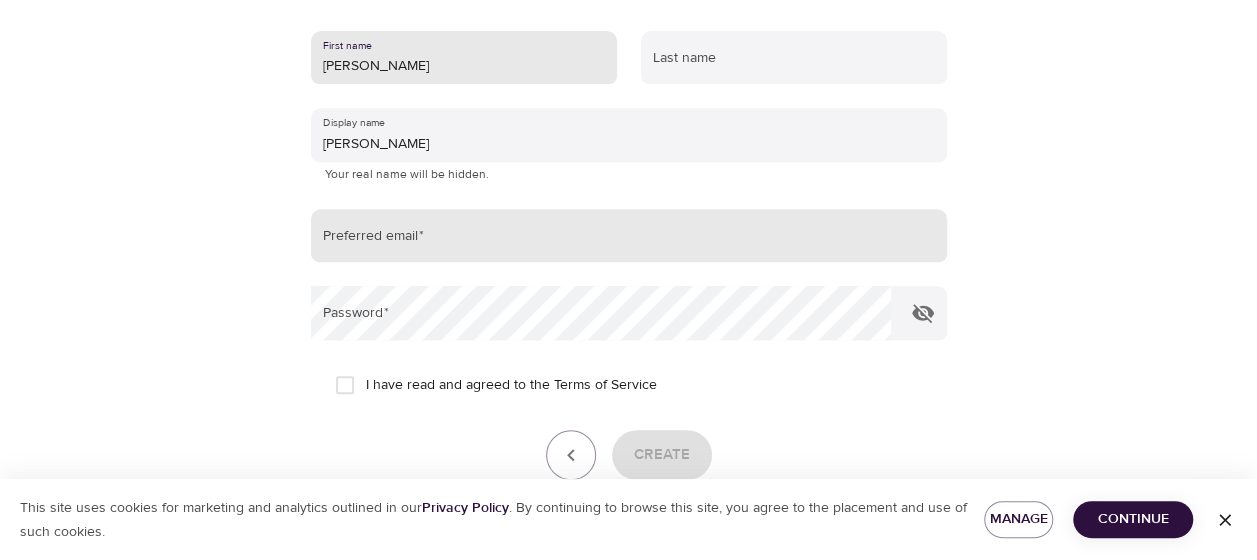 scroll, scrollTop: 400, scrollLeft: 0, axis: vertical 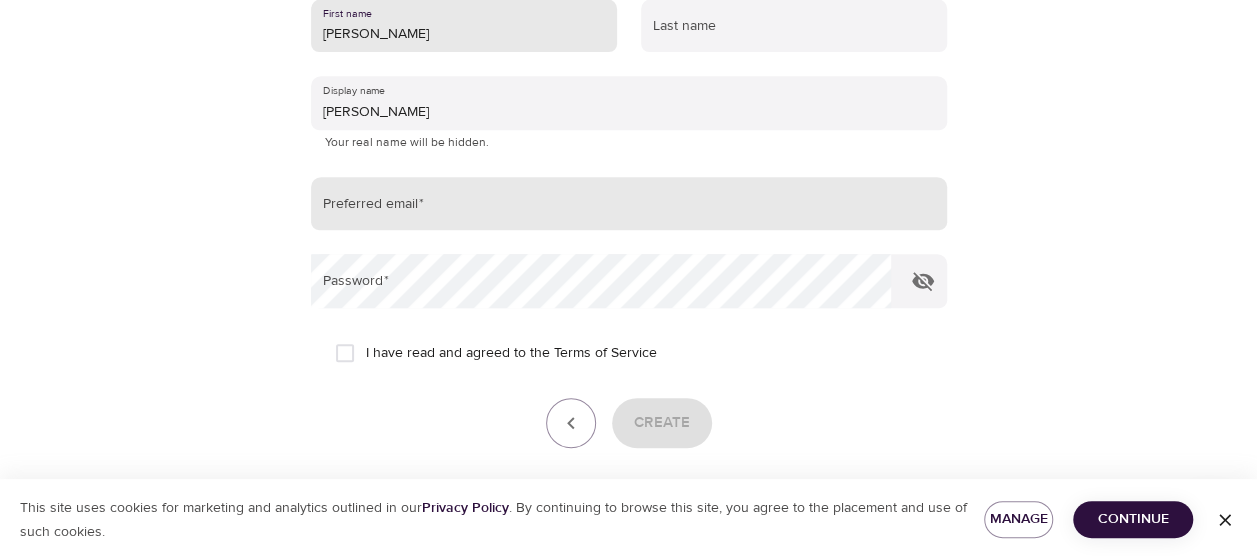 type on "[PERSON_NAME]" 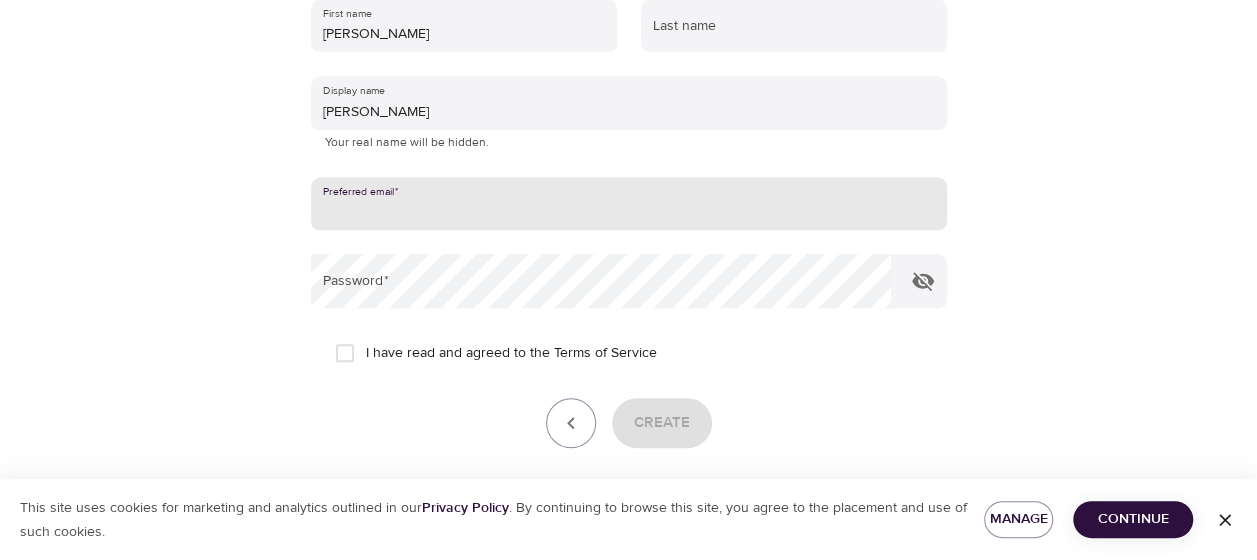 click at bounding box center [629, 204] 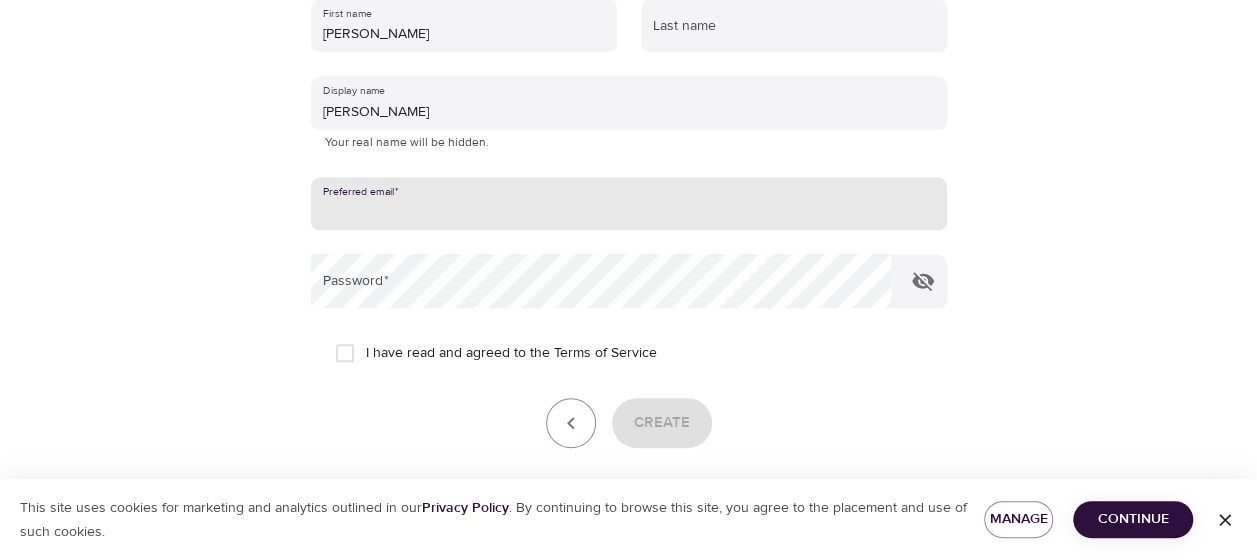 type on "[DATE][EMAIL_ADDRESS][PERSON_NAME][DOMAIN_NAME]" 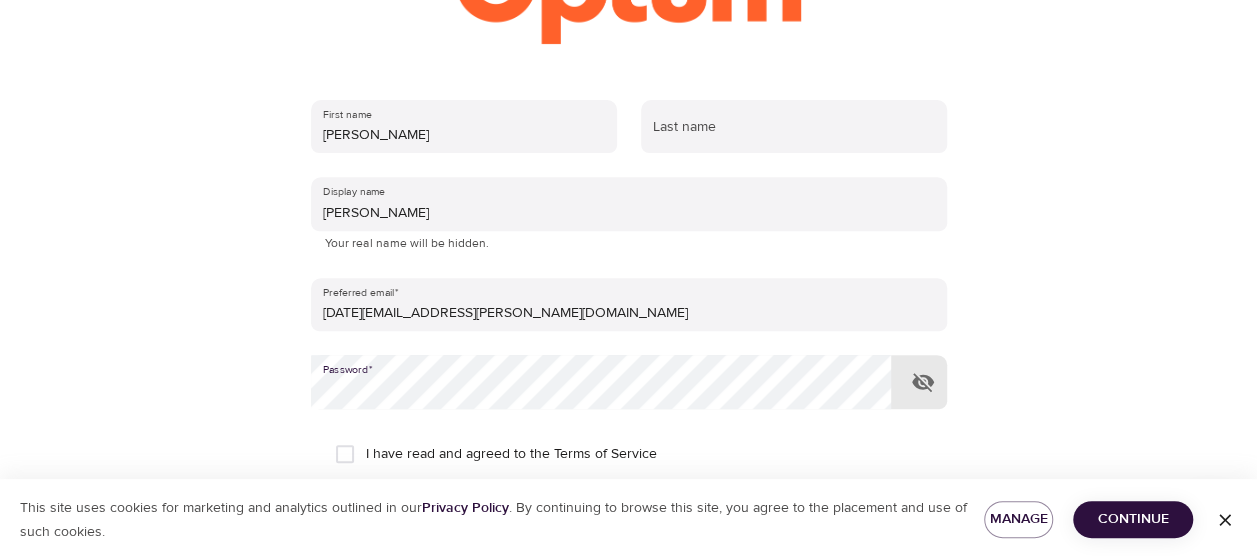 scroll, scrollTop: 300, scrollLeft: 0, axis: vertical 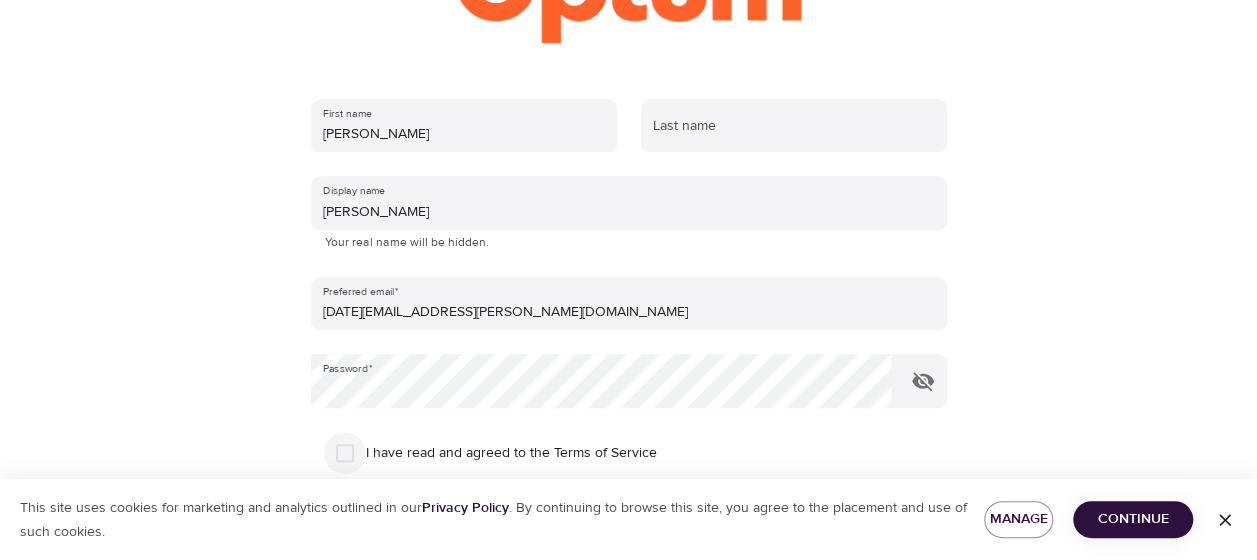 click on "I have read and agreed to the    Terms of Service" at bounding box center [345, 453] 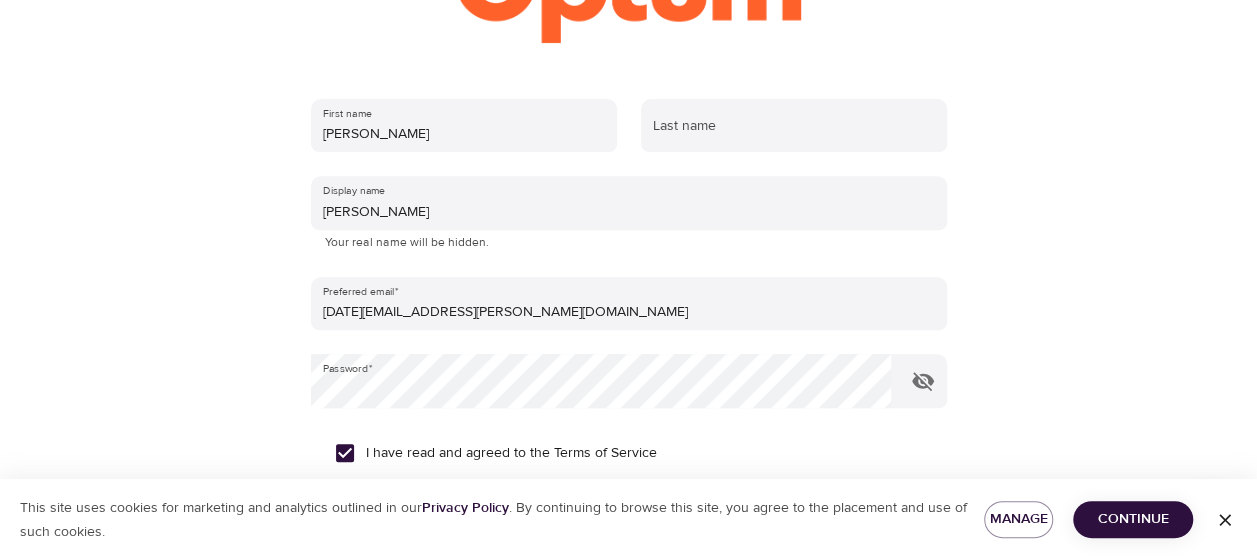 click on "Continue" at bounding box center [1133, 519] 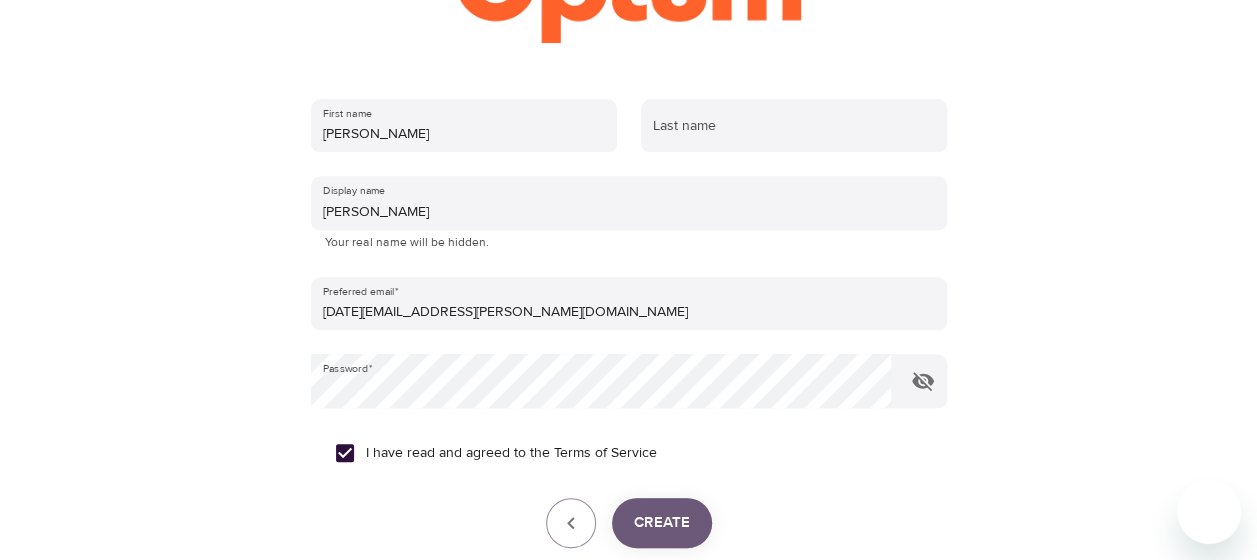 click on "Create" at bounding box center [662, 523] 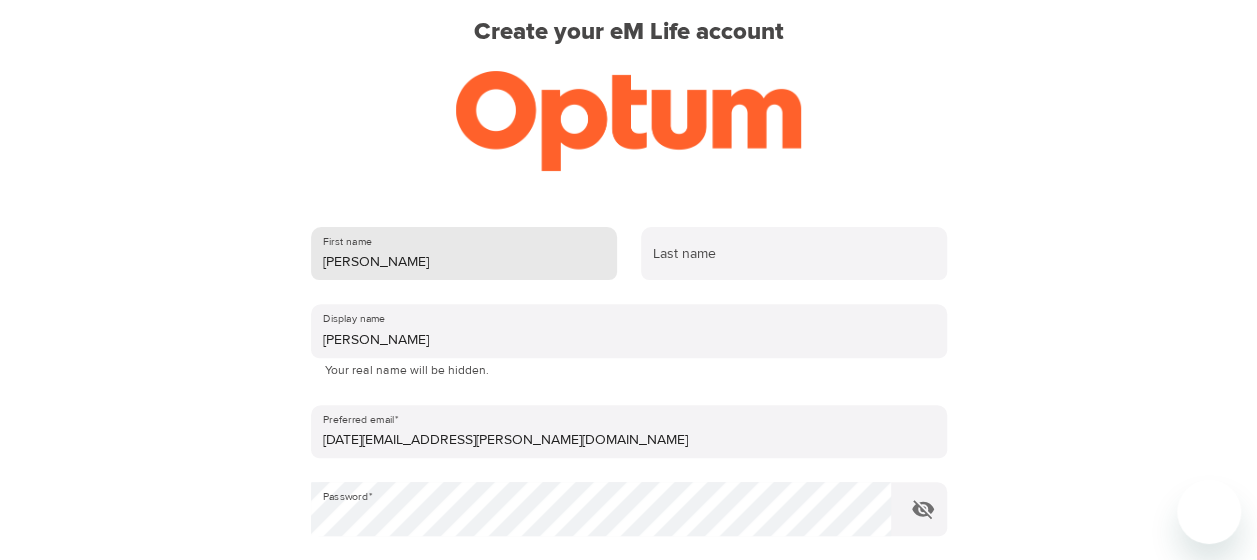scroll, scrollTop: 100, scrollLeft: 0, axis: vertical 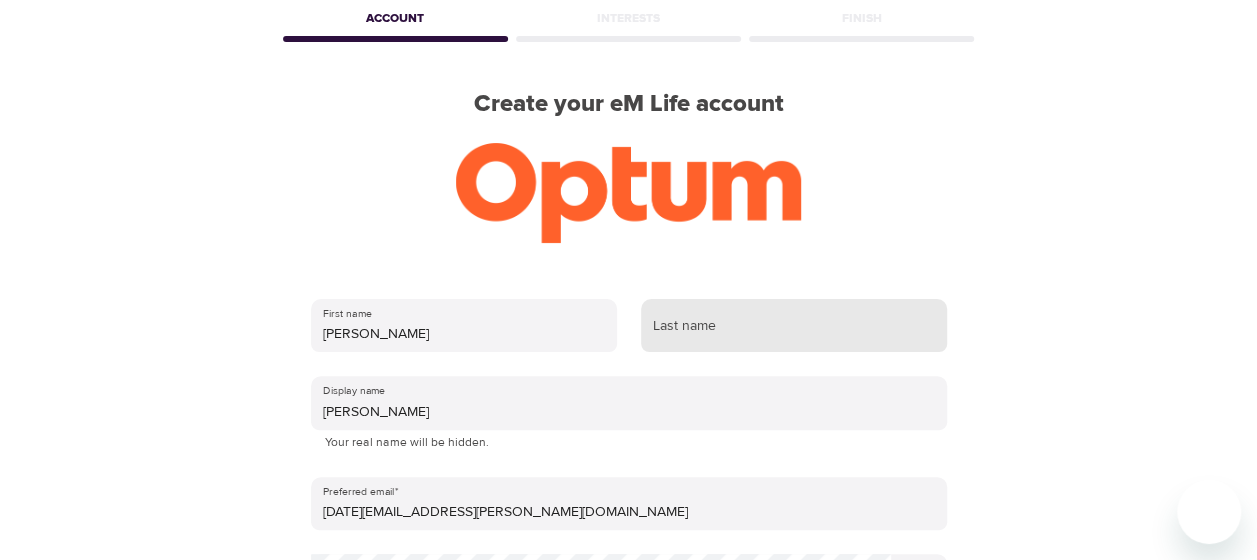 click at bounding box center (794, 326) 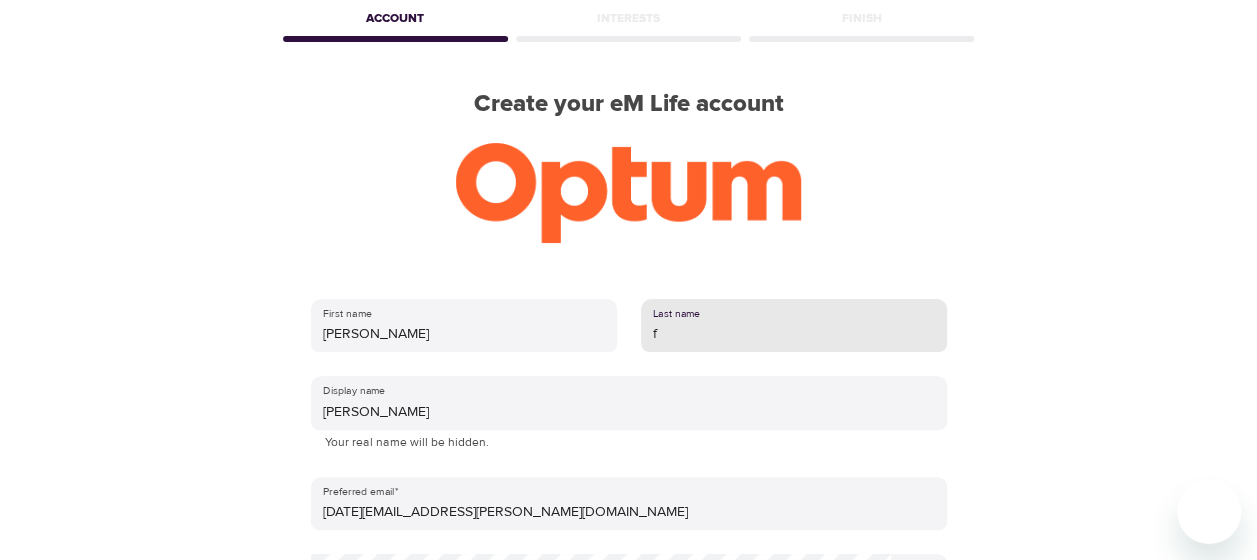 type on "f" 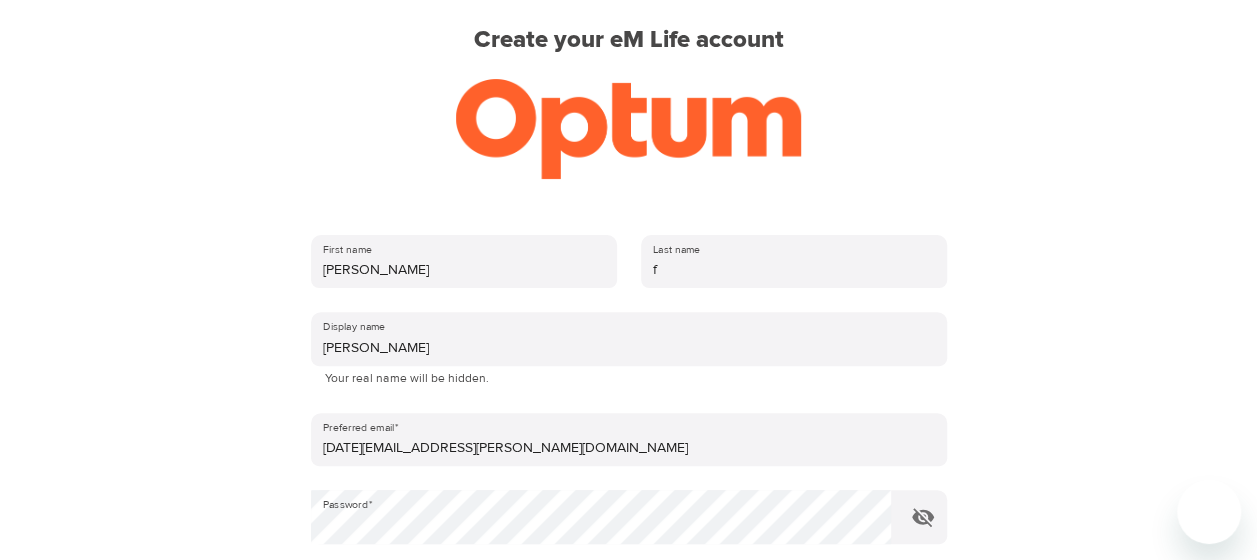 scroll, scrollTop: 400, scrollLeft: 0, axis: vertical 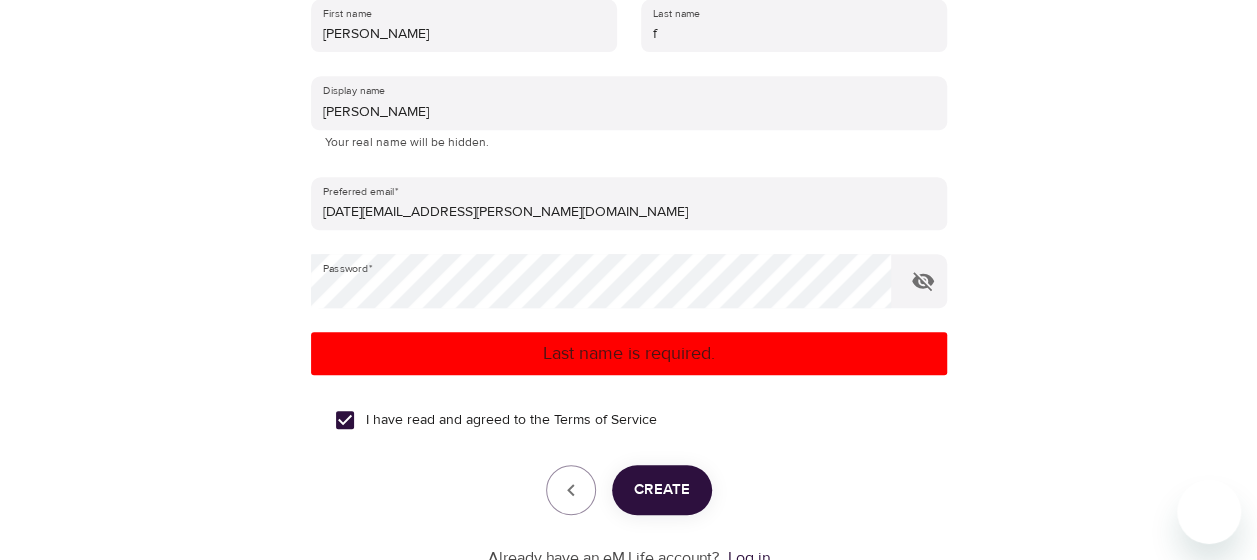 click on "Create" at bounding box center (662, 490) 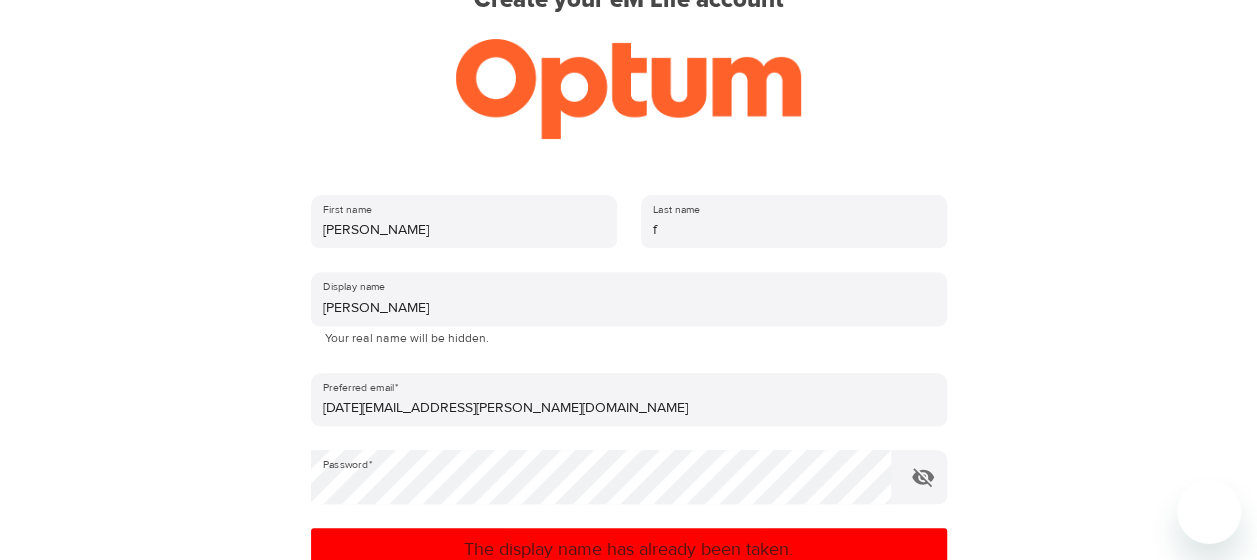scroll, scrollTop: 0, scrollLeft: 0, axis: both 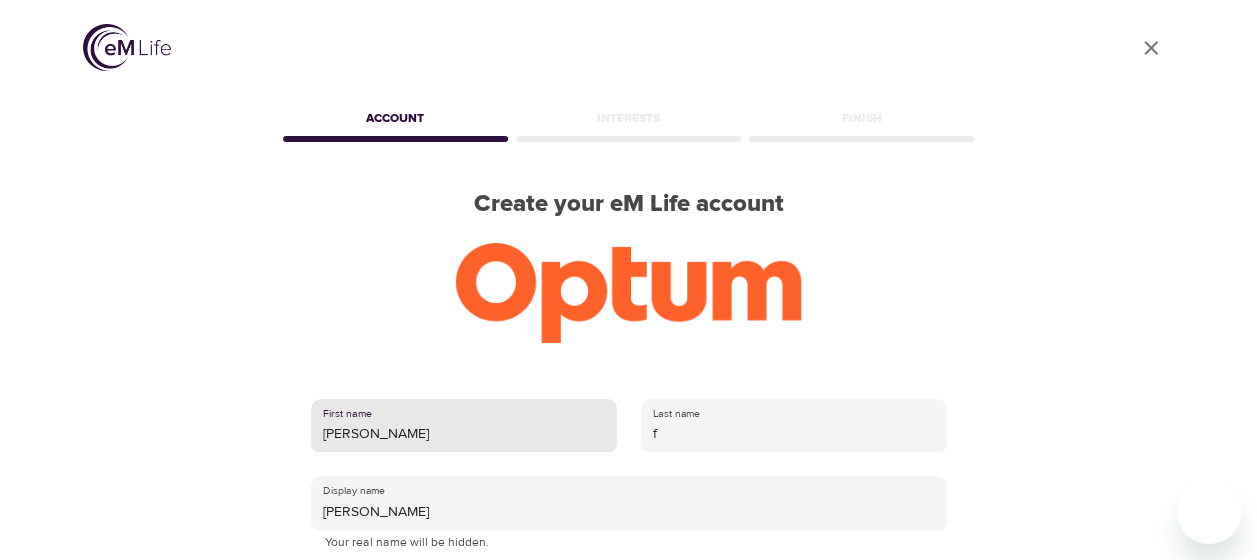 click on "[PERSON_NAME]" at bounding box center [464, 426] 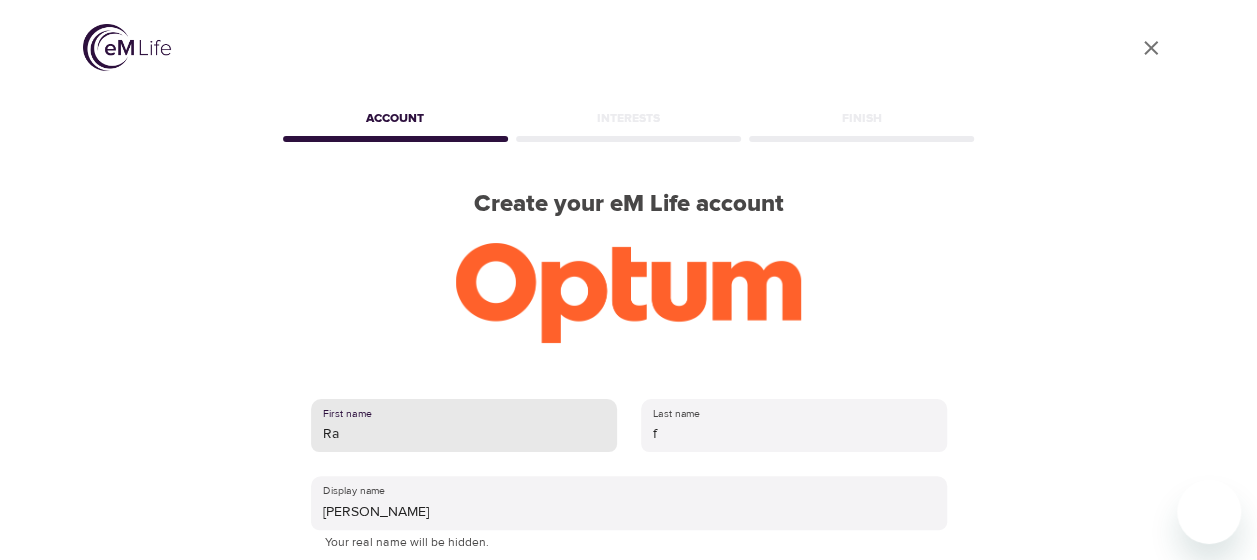 type on "R" 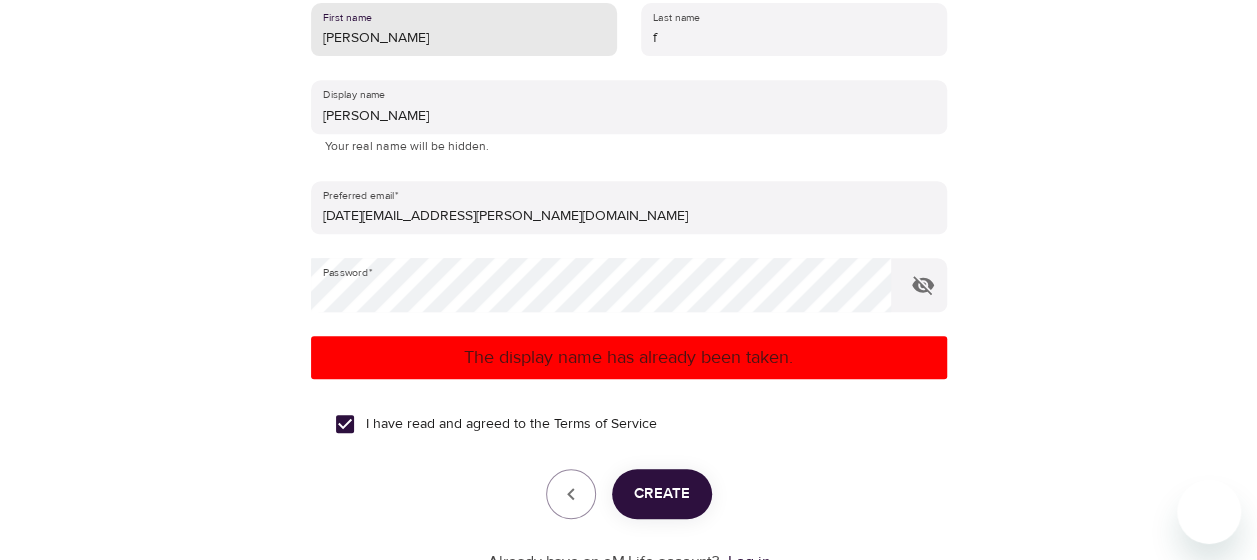 scroll, scrollTop: 400, scrollLeft: 0, axis: vertical 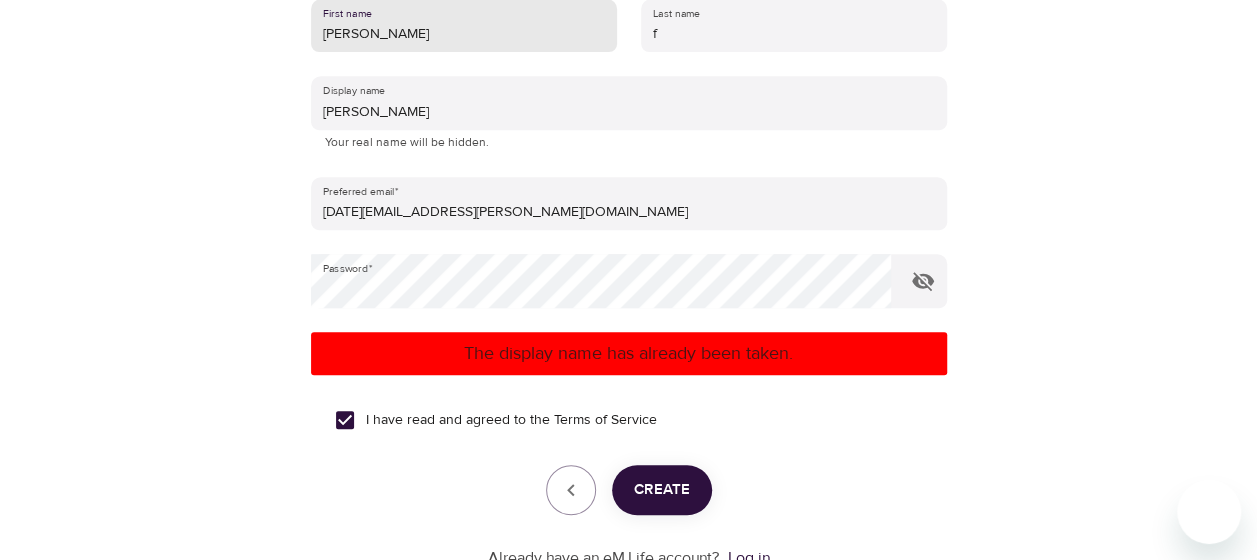 click on "Create" at bounding box center [662, 490] 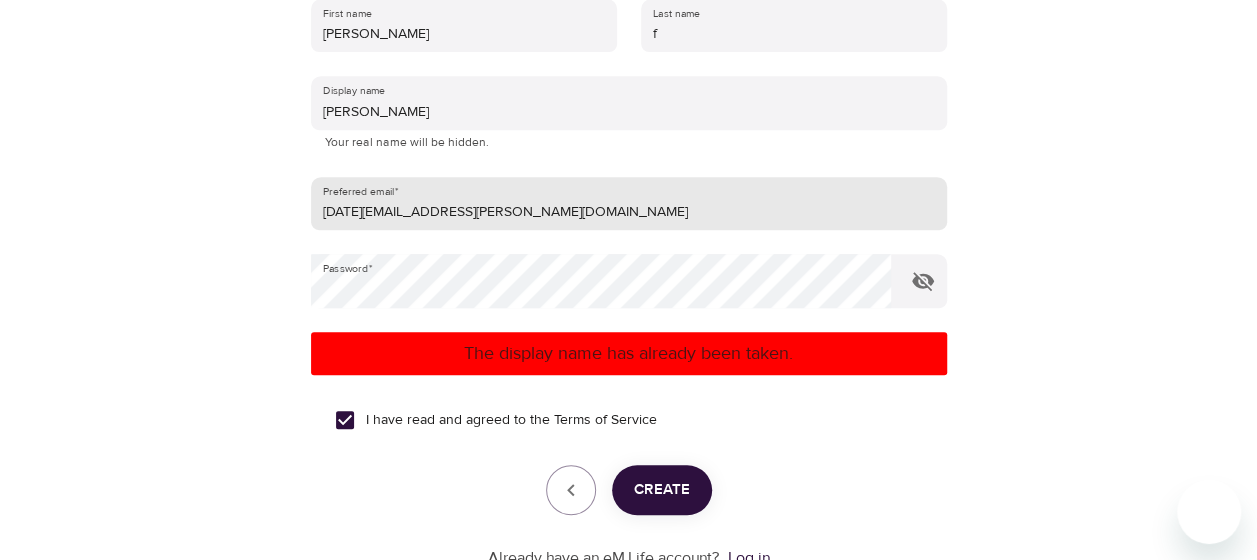 scroll, scrollTop: 0, scrollLeft: 0, axis: both 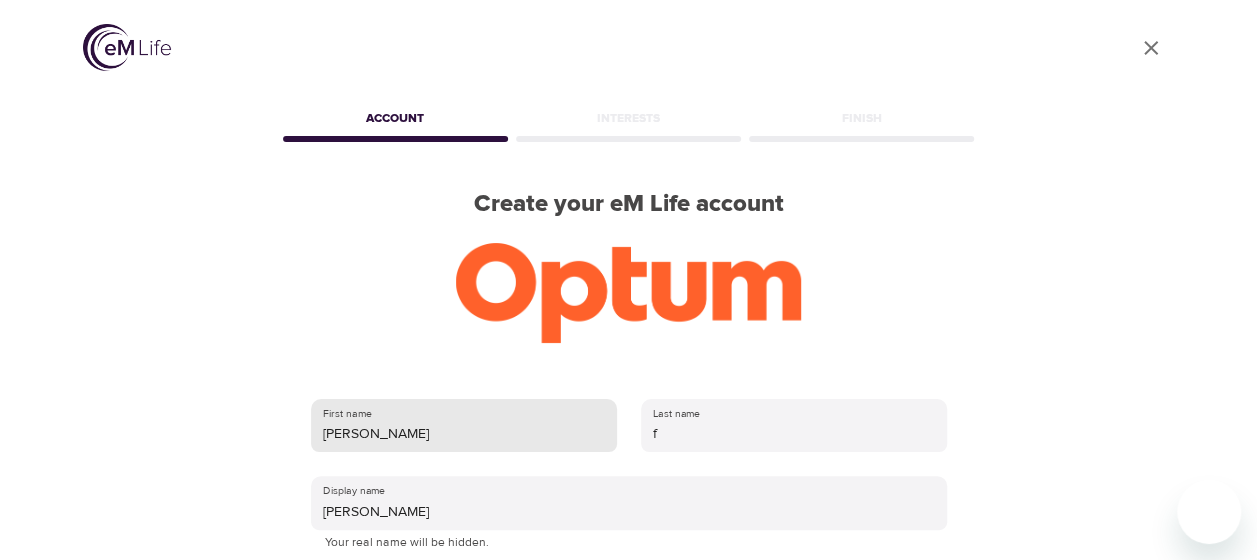 click on "[PERSON_NAME]" at bounding box center [464, 426] 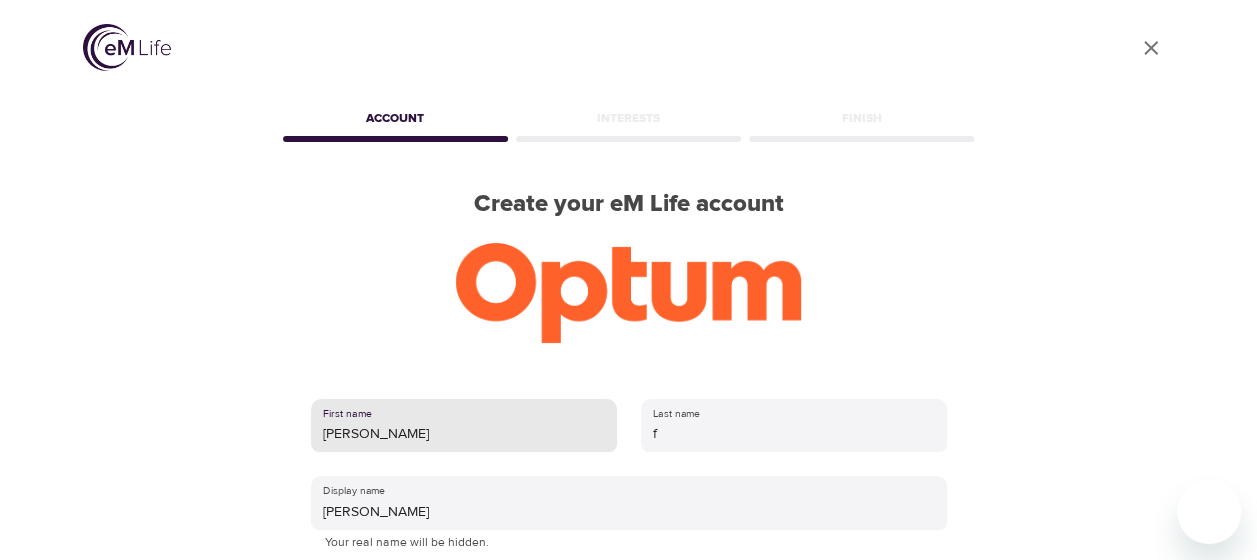 click on "[PERSON_NAME]" at bounding box center [464, 426] 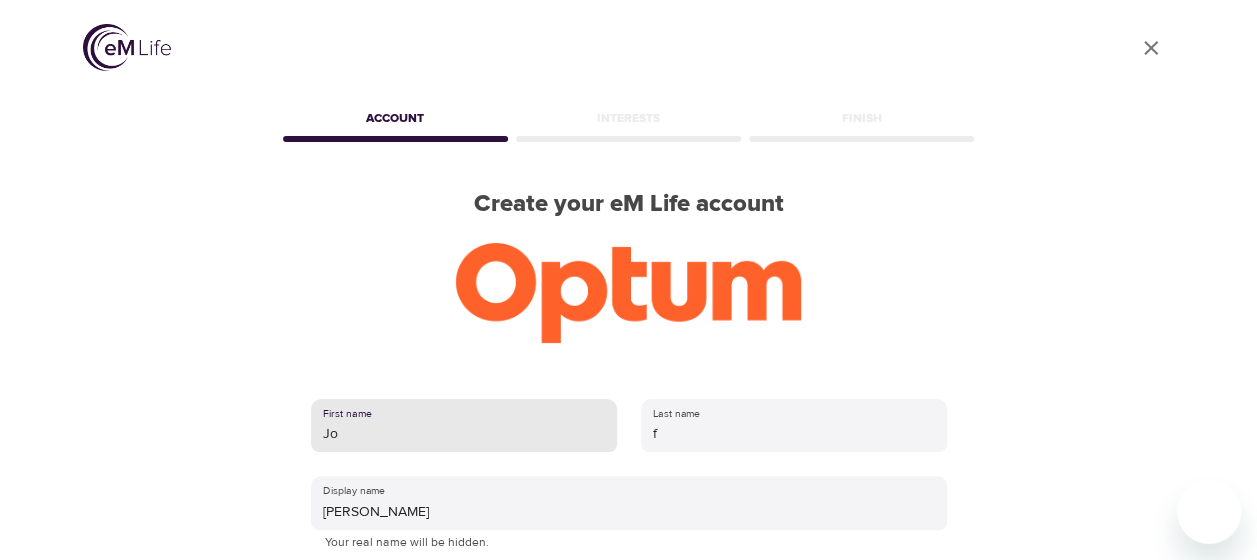 type on "J" 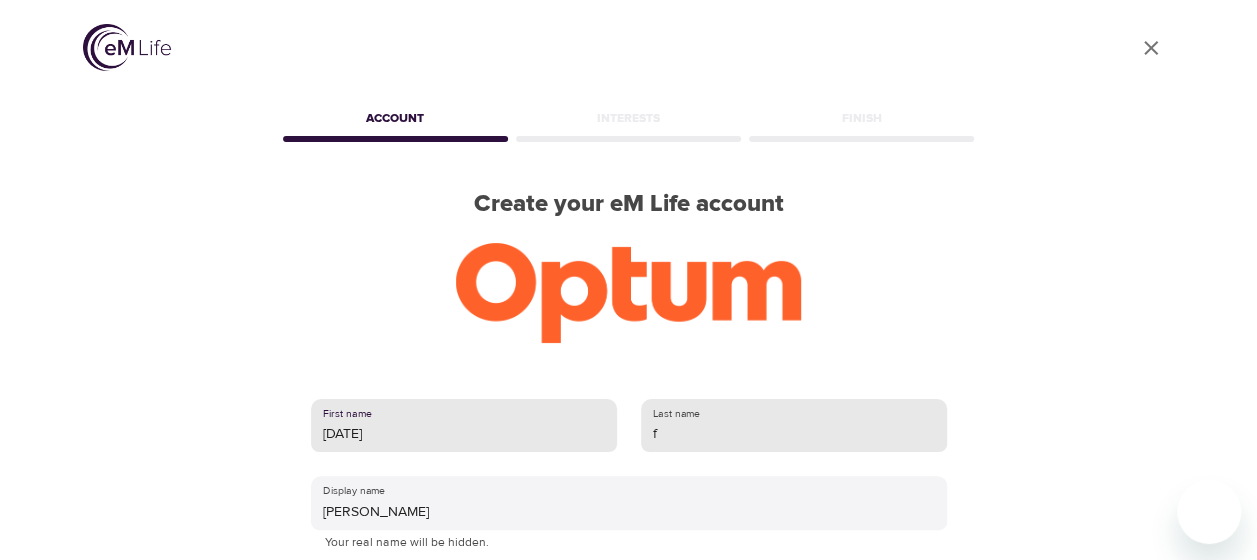 type on "[DATE]" 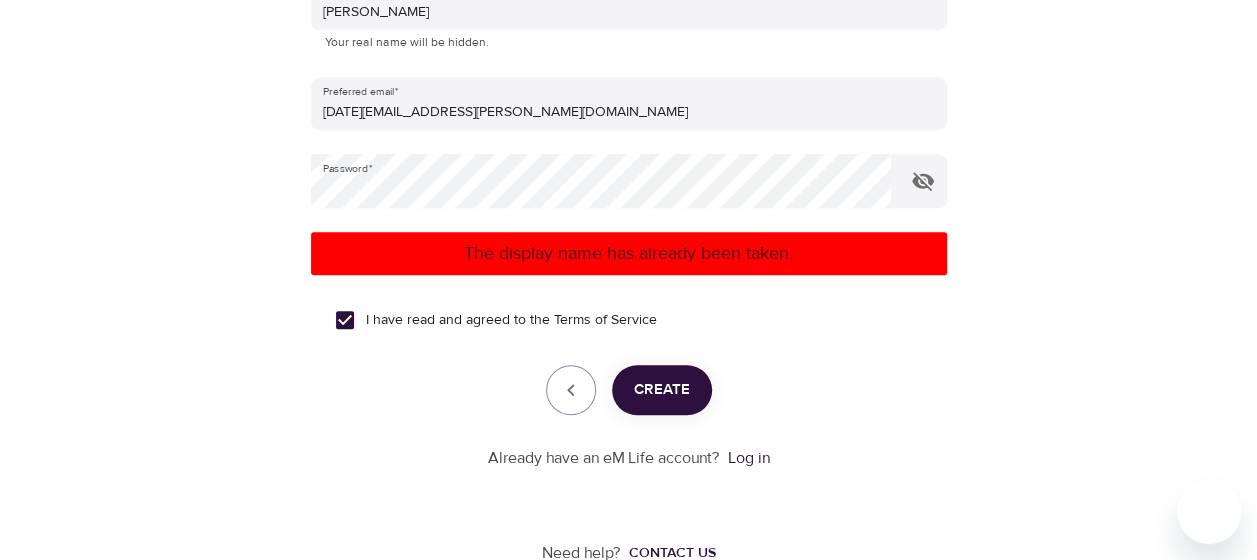 click on "Create" at bounding box center [662, 390] 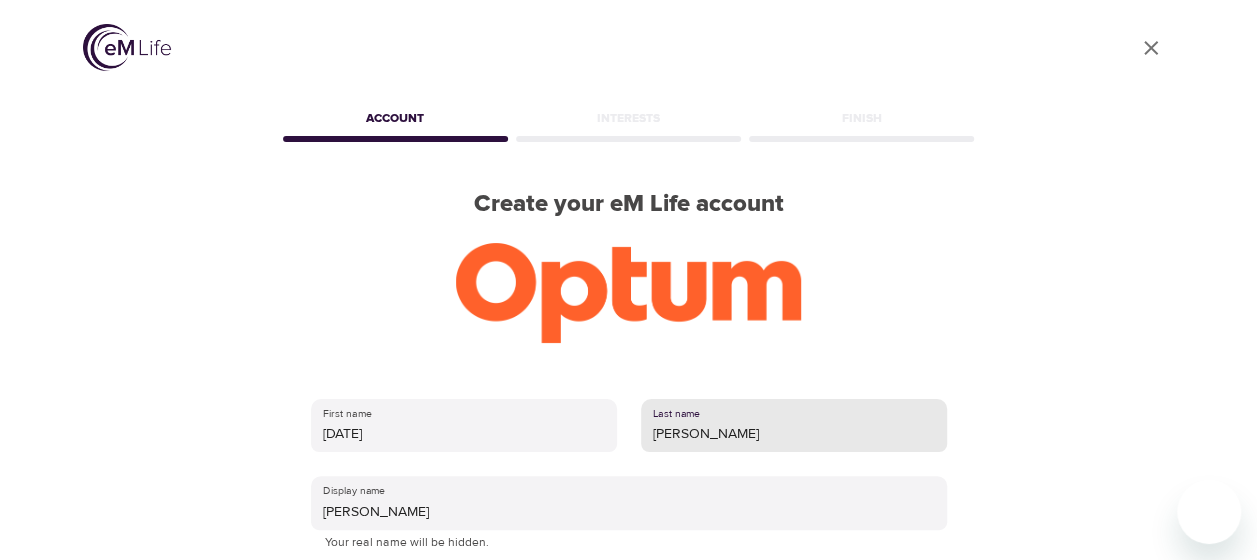 click on "[PERSON_NAME]" at bounding box center (794, 426) 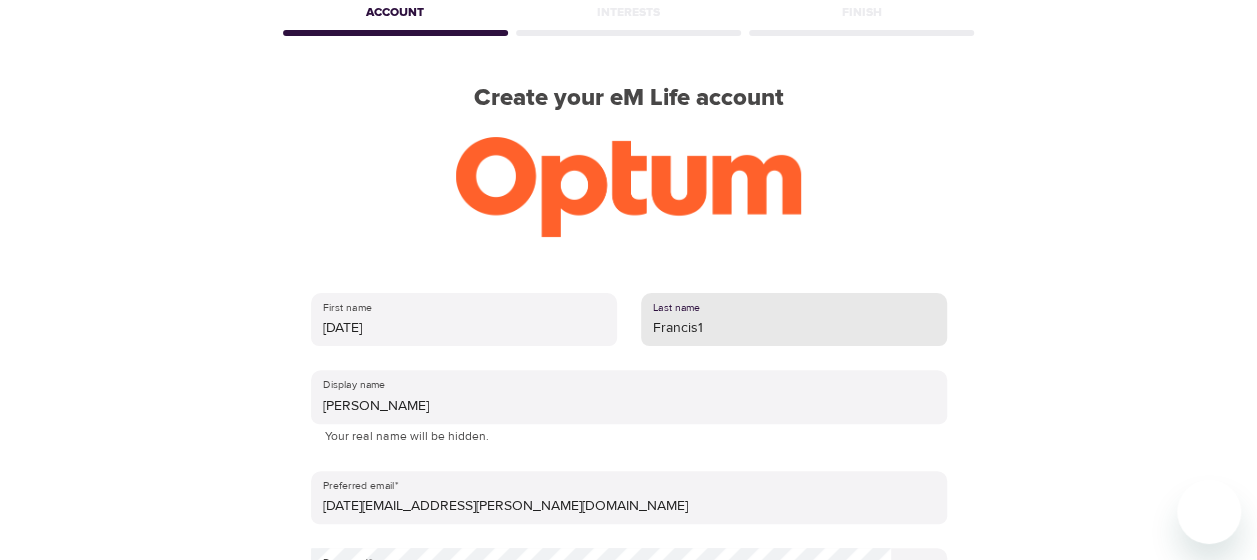 scroll, scrollTop: 300, scrollLeft: 0, axis: vertical 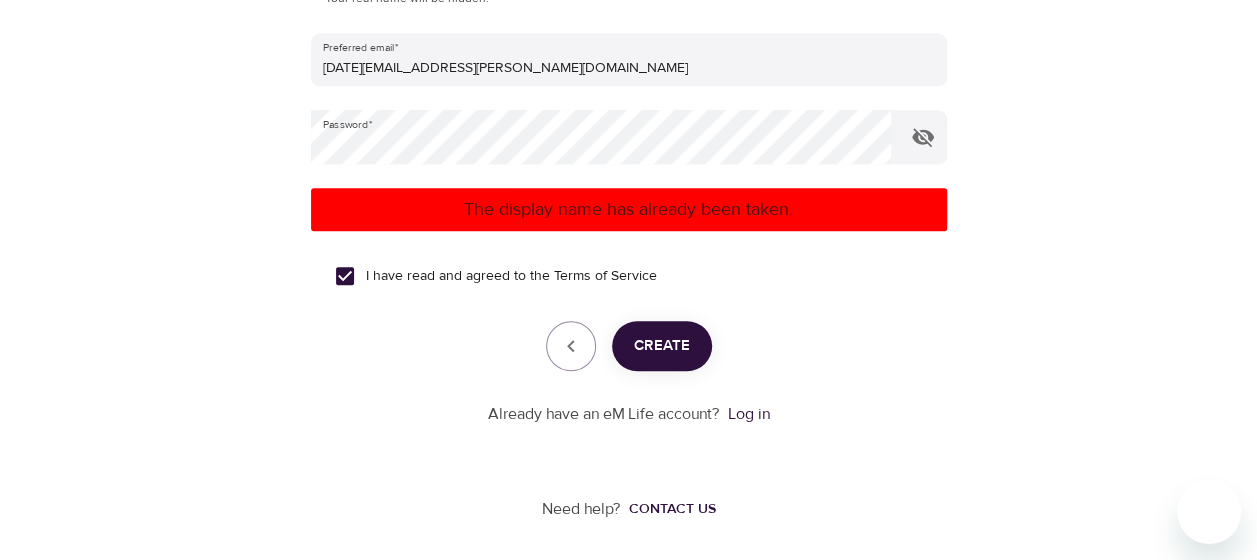 click on "Create" at bounding box center [662, 346] 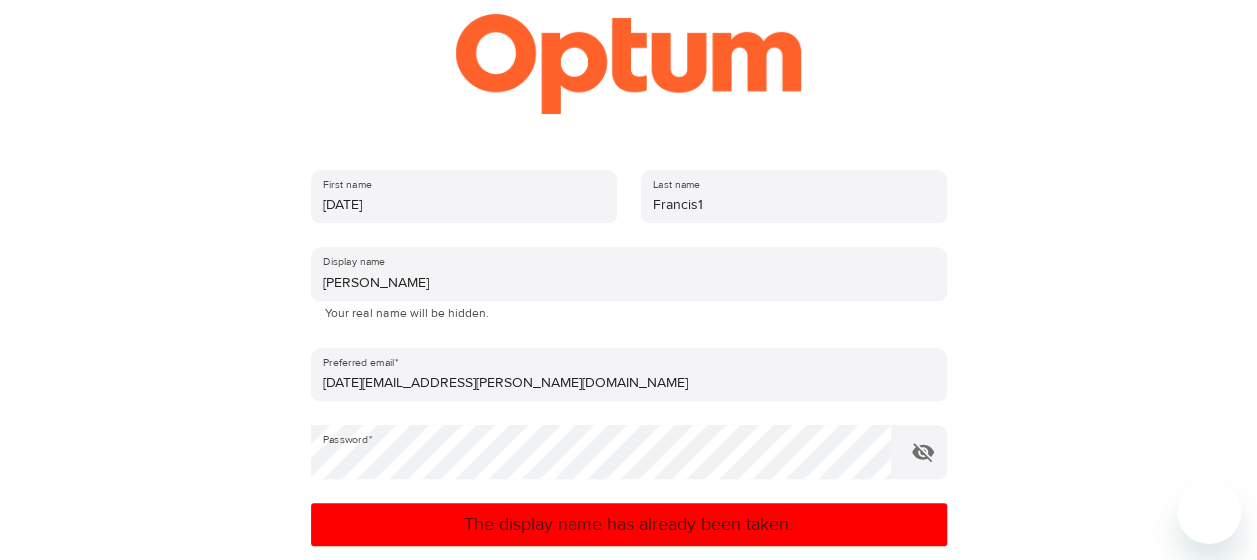 scroll, scrollTop: 0, scrollLeft: 0, axis: both 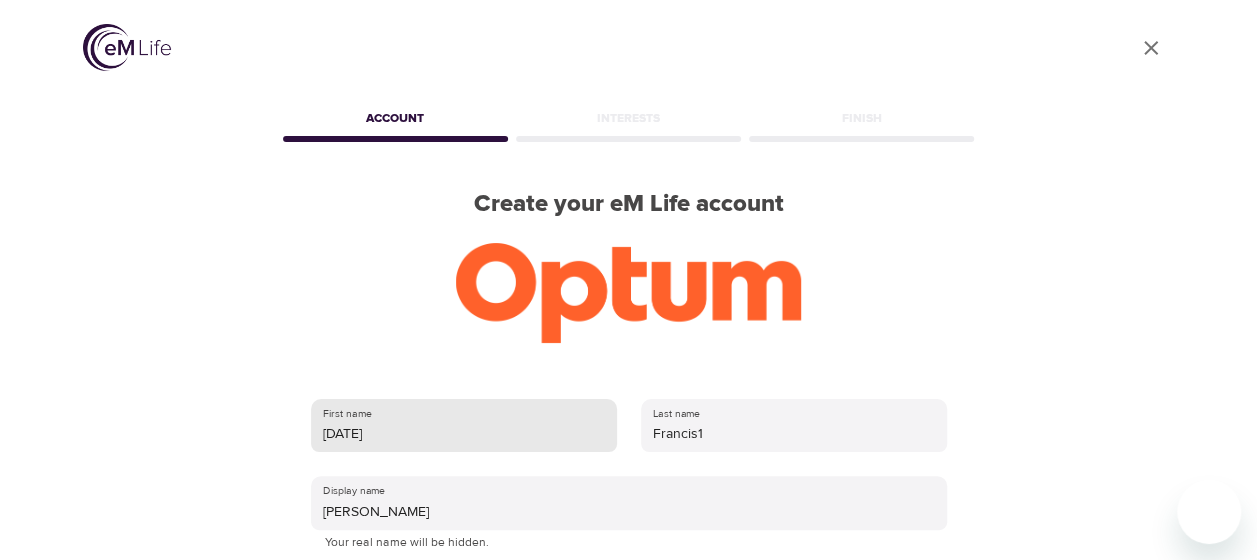 click on "[DATE]" at bounding box center [464, 426] 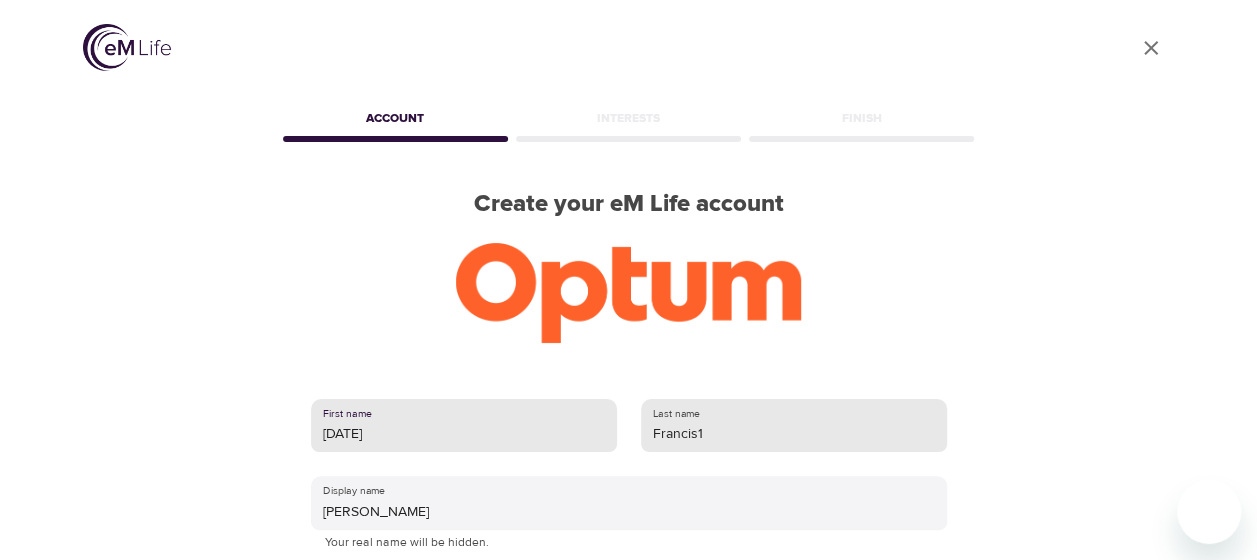 click on "Francis1" at bounding box center (794, 426) 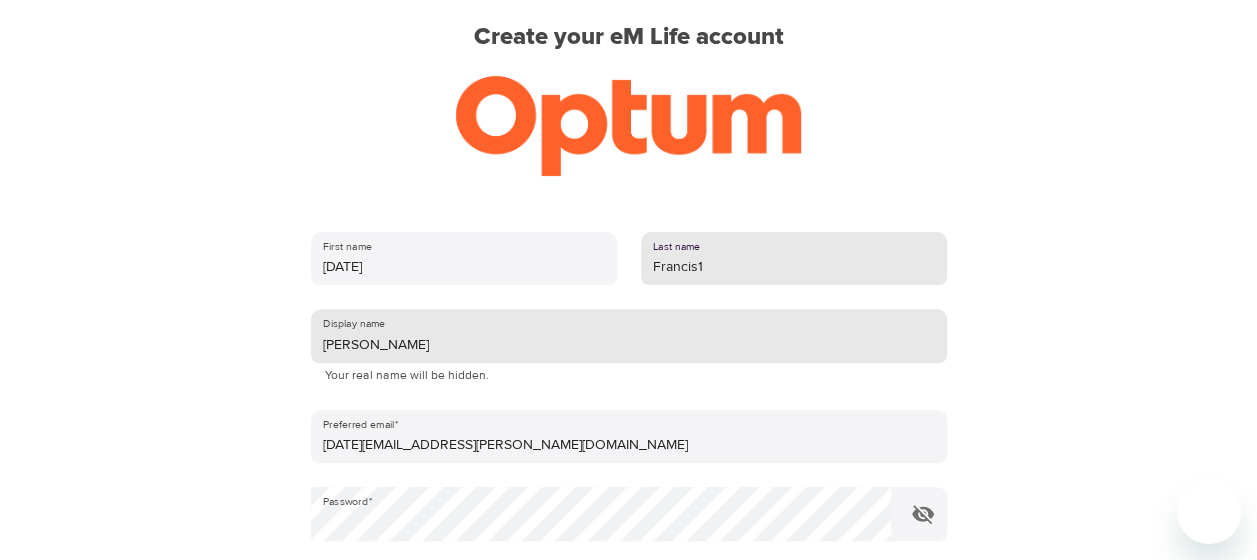 scroll, scrollTop: 100, scrollLeft: 0, axis: vertical 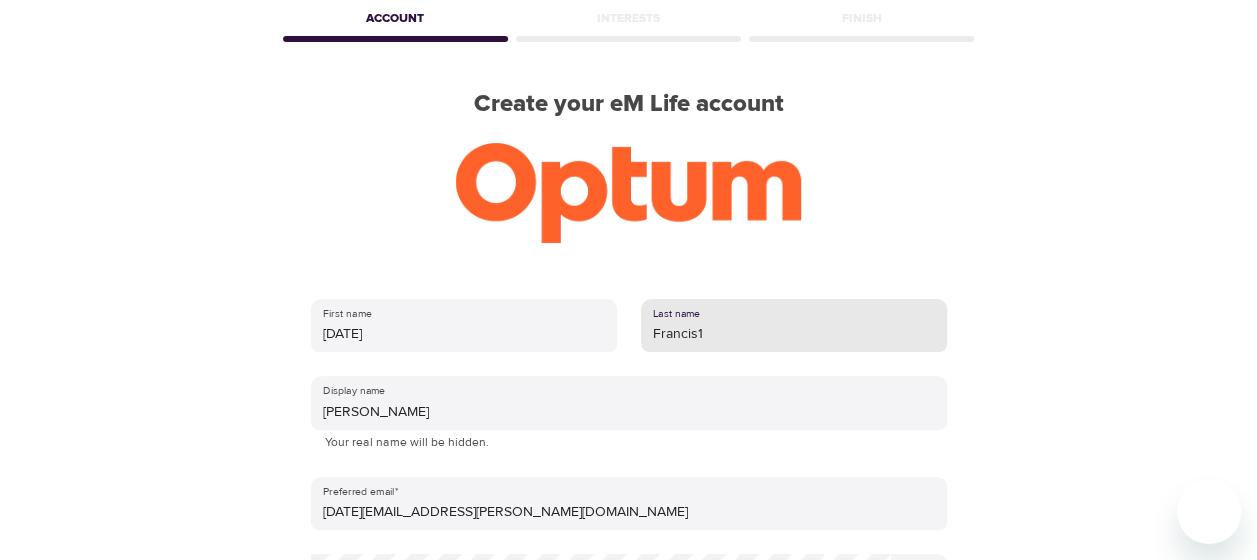 drag, startPoint x: 739, startPoint y: 332, endPoint x: 634, endPoint y: 334, distance: 105.01904 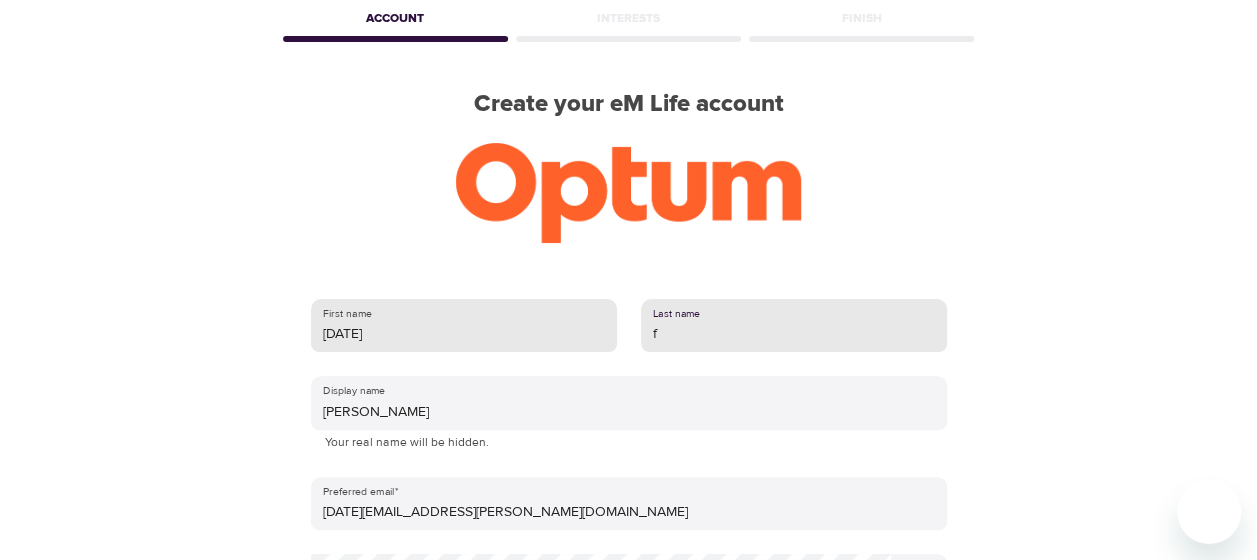 type on "f" 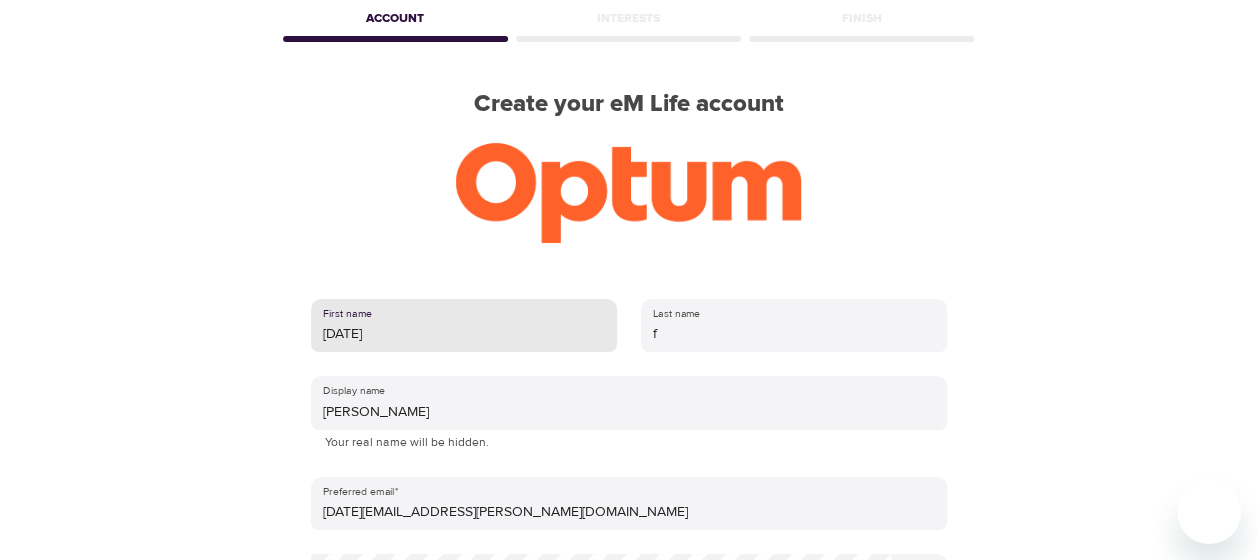 click on "[DATE]" at bounding box center (464, 326) 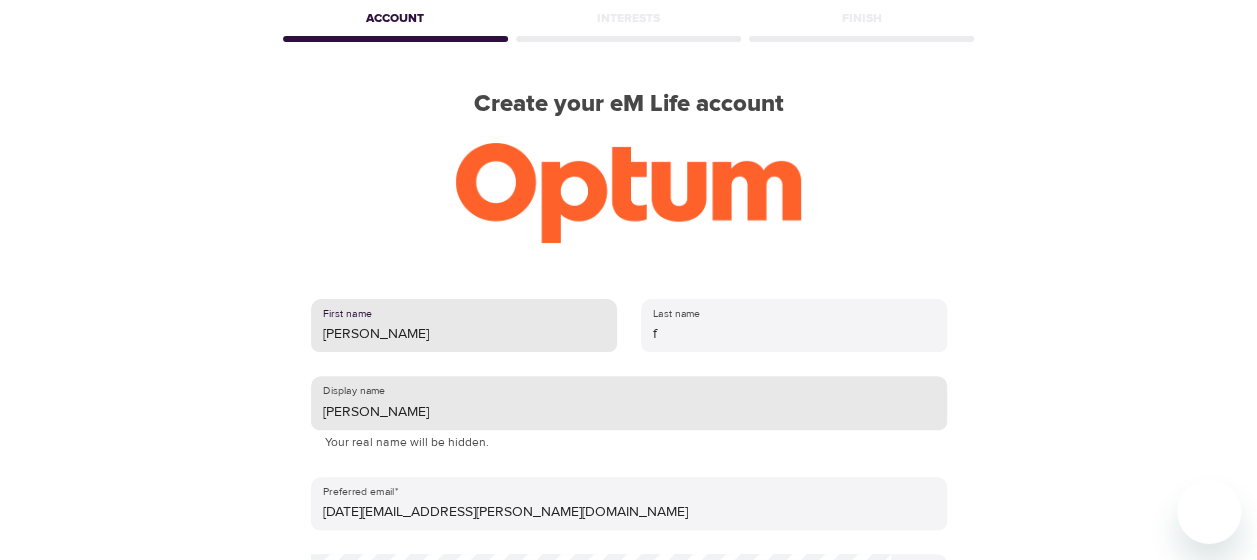 type on "[PERSON_NAME]" 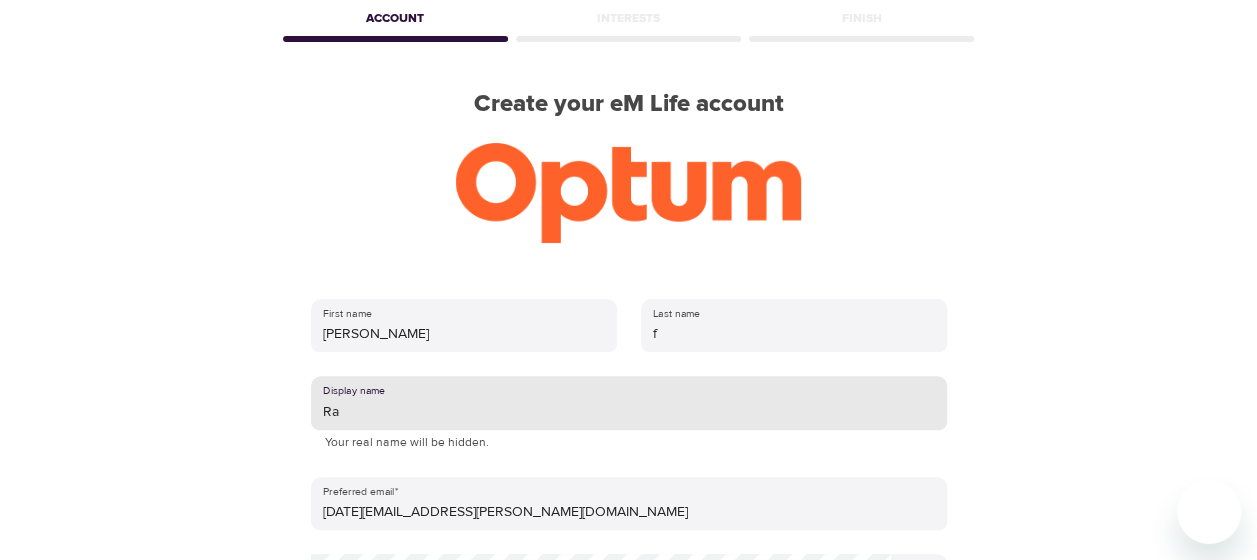 type on "R" 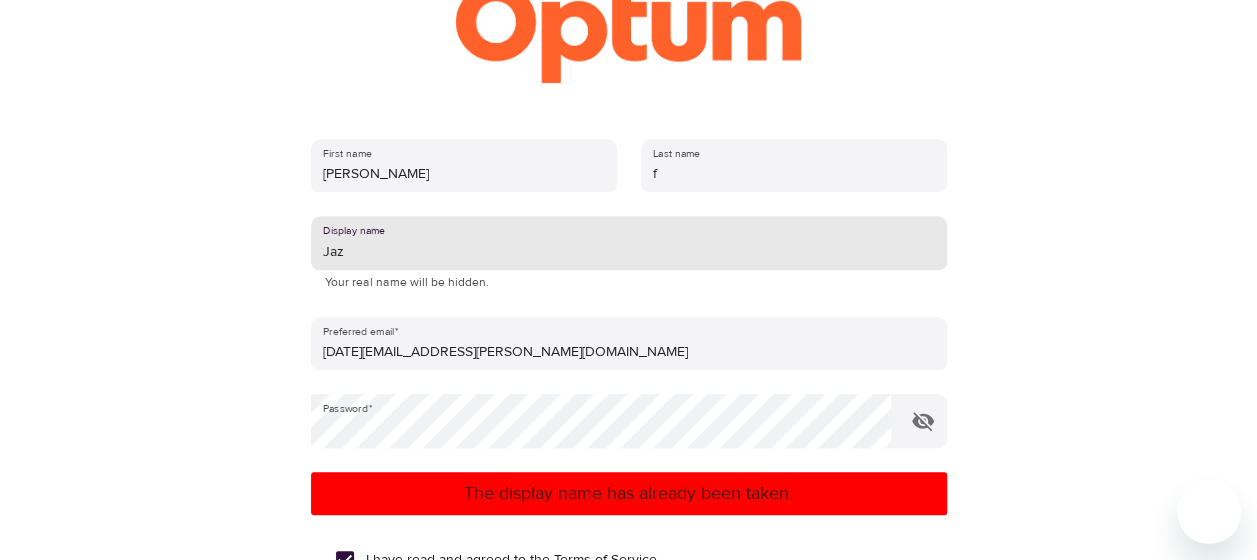 scroll, scrollTop: 400, scrollLeft: 0, axis: vertical 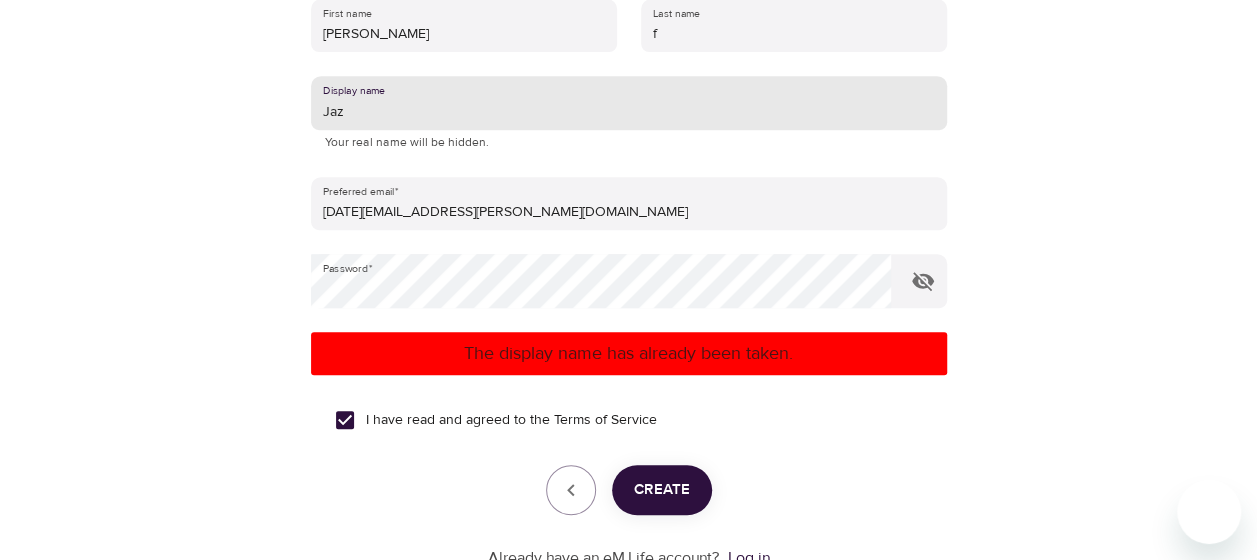 click on "First name [PERSON_NAME] Last name f Display name Jaz Your real name will be hidden. Preferred email   * [DATE][EMAIL_ADDRESS][PERSON_NAME][DOMAIN_NAME] Password   * The display name has already been taken. I have read and agreed to the    Terms of Service Create Already have an eM Life account? Log in" at bounding box center (629, 278) 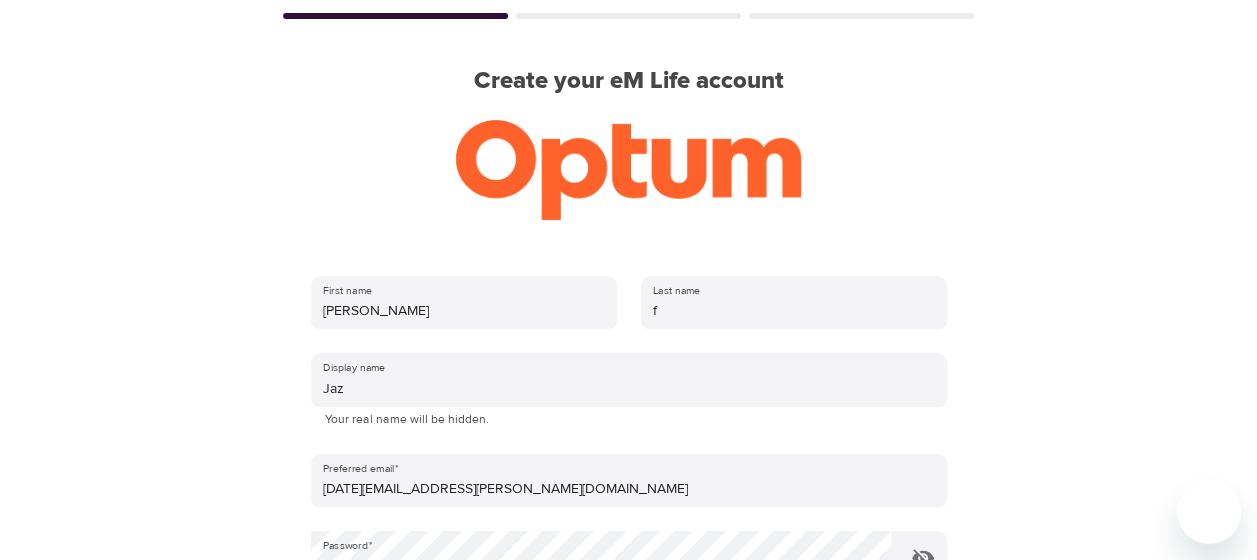 scroll, scrollTop: 0, scrollLeft: 0, axis: both 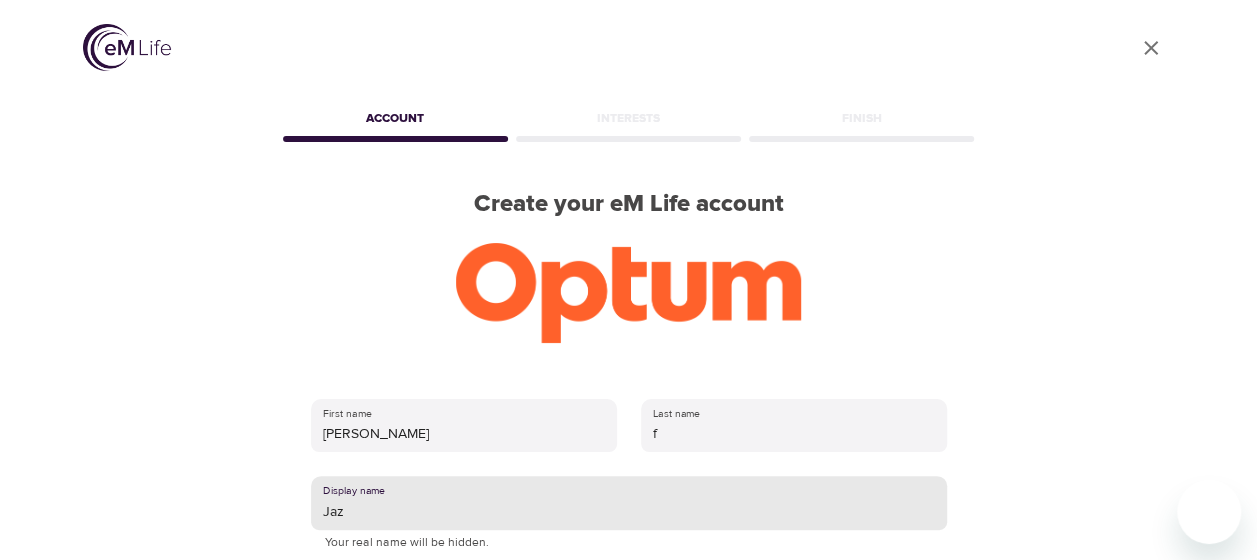 drag, startPoint x: 391, startPoint y: 517, endPoint x: 313, endPoint y: 515, distance: 78.025635 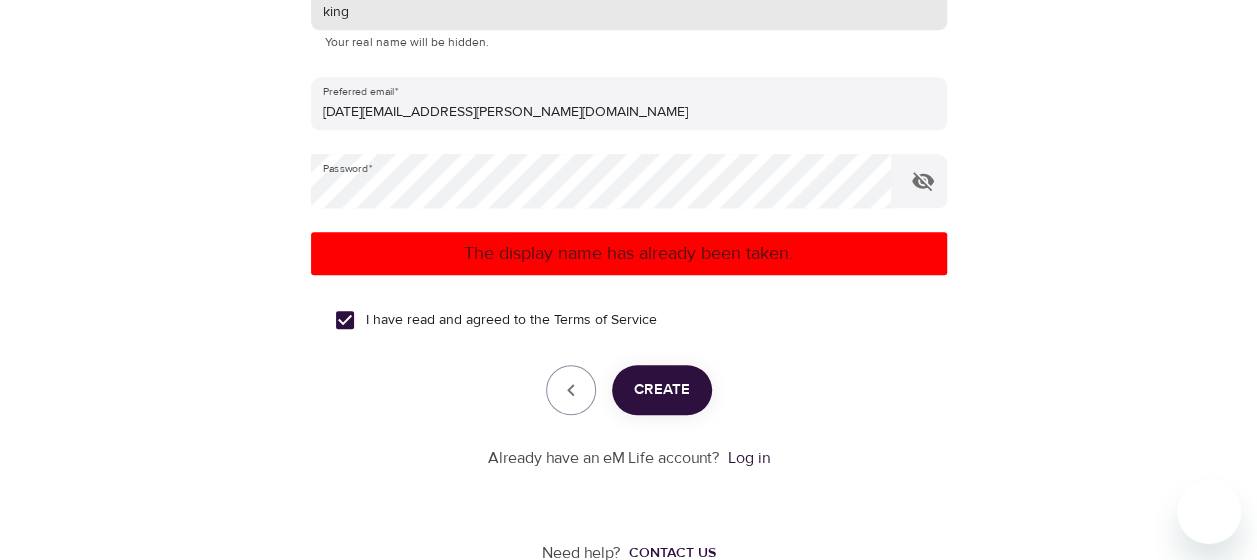 click on "Create" at bounding box center (662, 390) 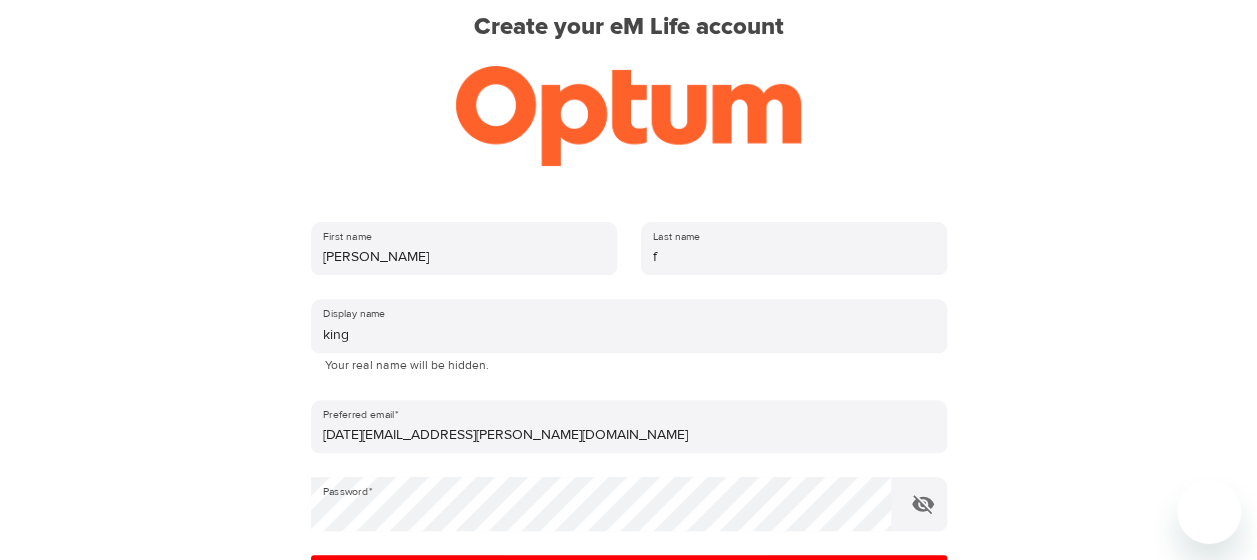 scroll, scrollTop: 0, scrollLeft: 0, axis: both 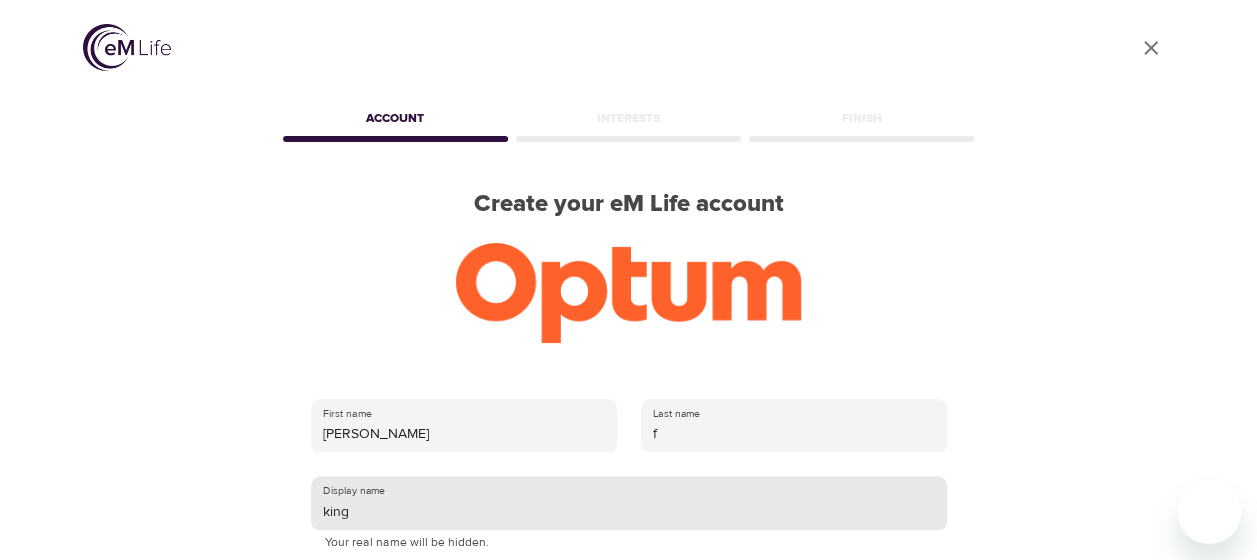 click on "king" at bounding box center (629, 503) 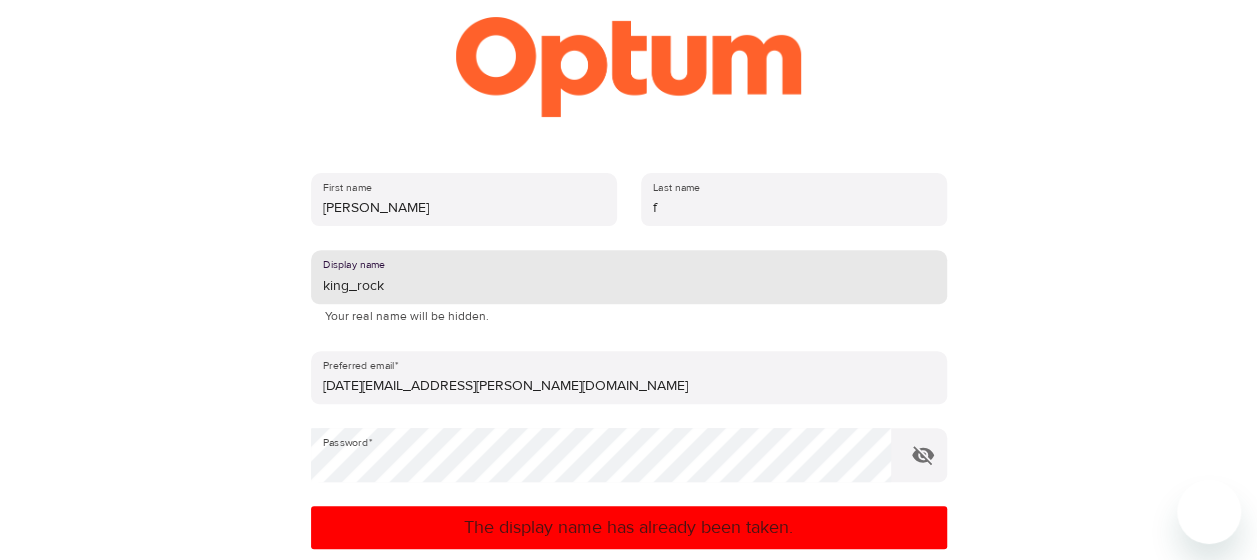 scroll, scrollTop: 400, scrollLeft: 0, axis: vertical 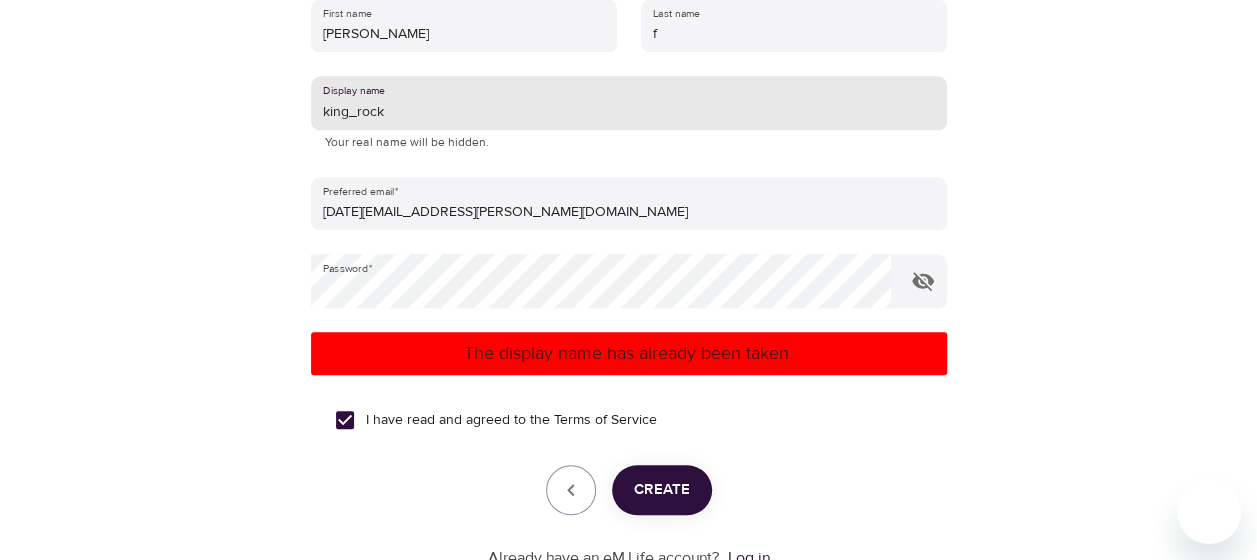type on "king_rock" 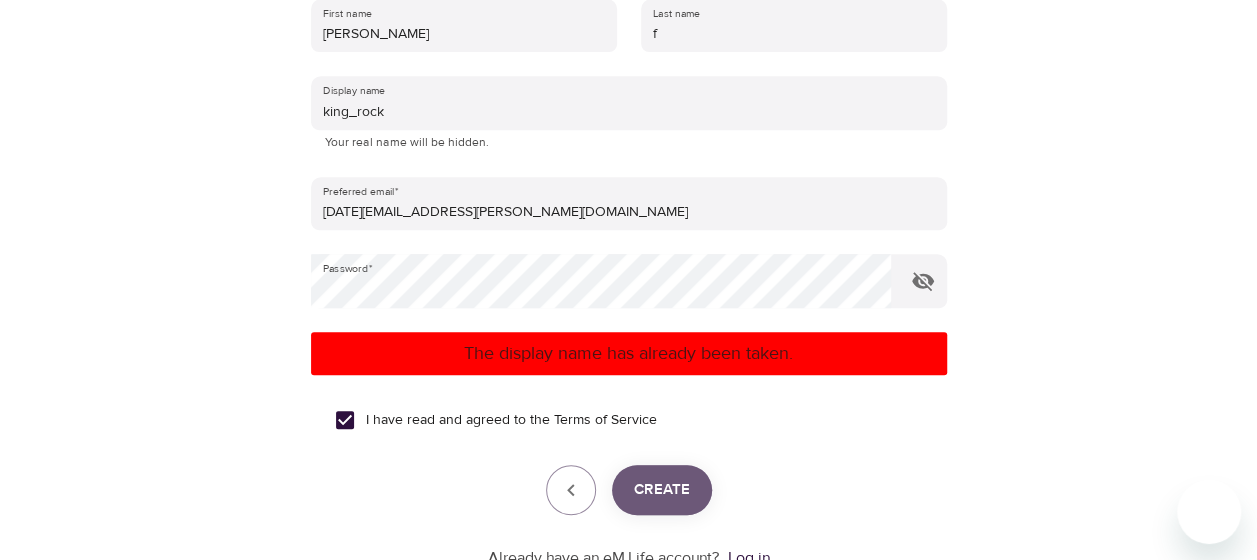 click on "Create" at bounding box center [662, 490] 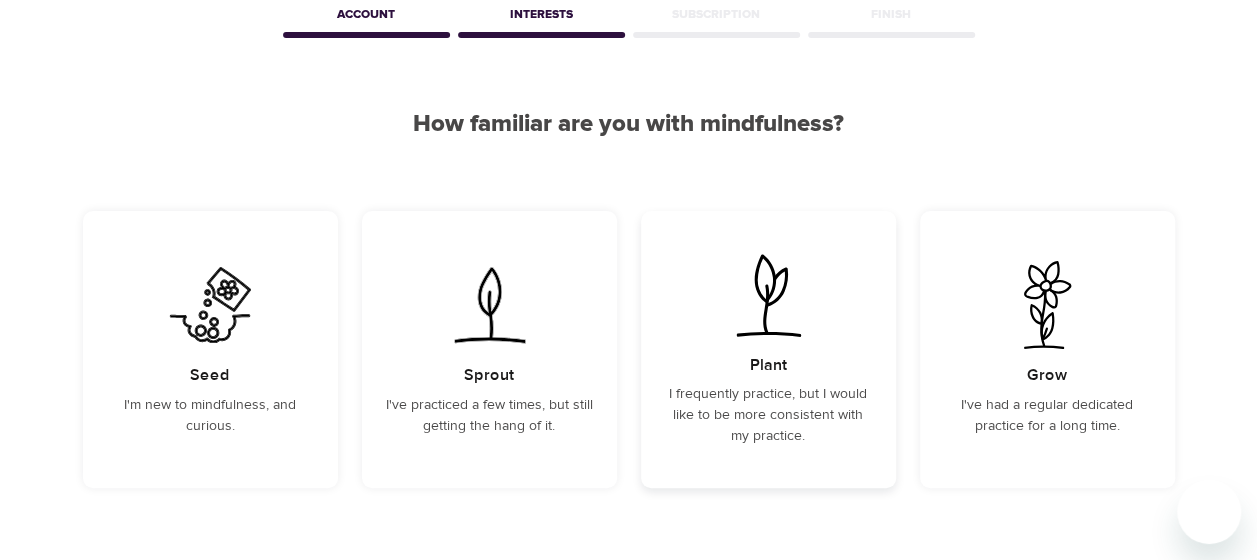 scroll, scrollTop: 200, scrollLeft: 0, axis: vertical 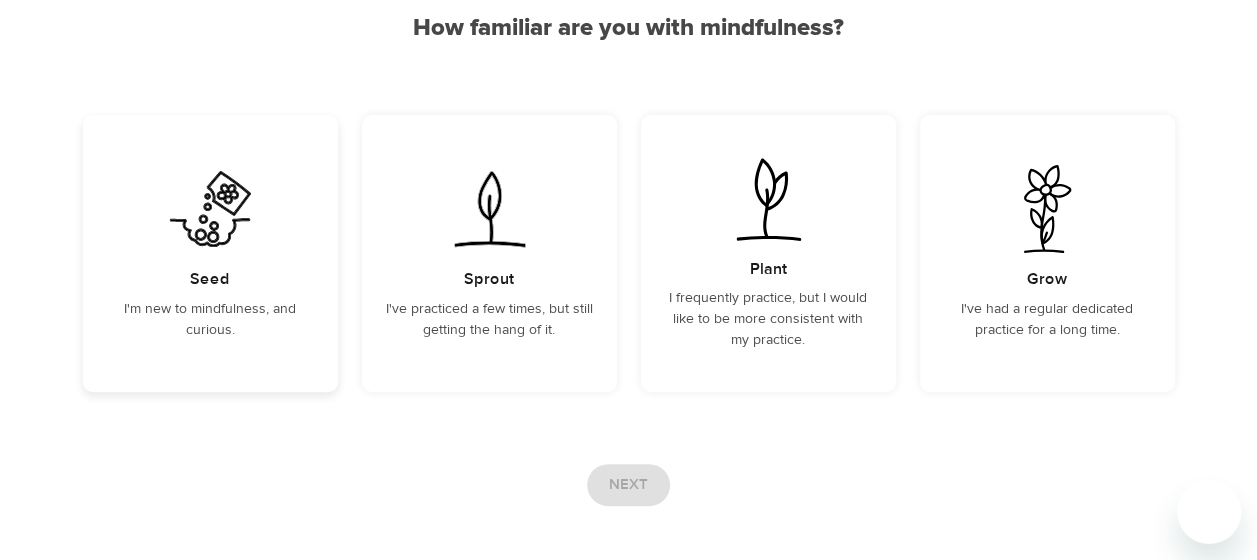click on "I'm new to mindfulness, and curious." at bounding box center (210, 320) 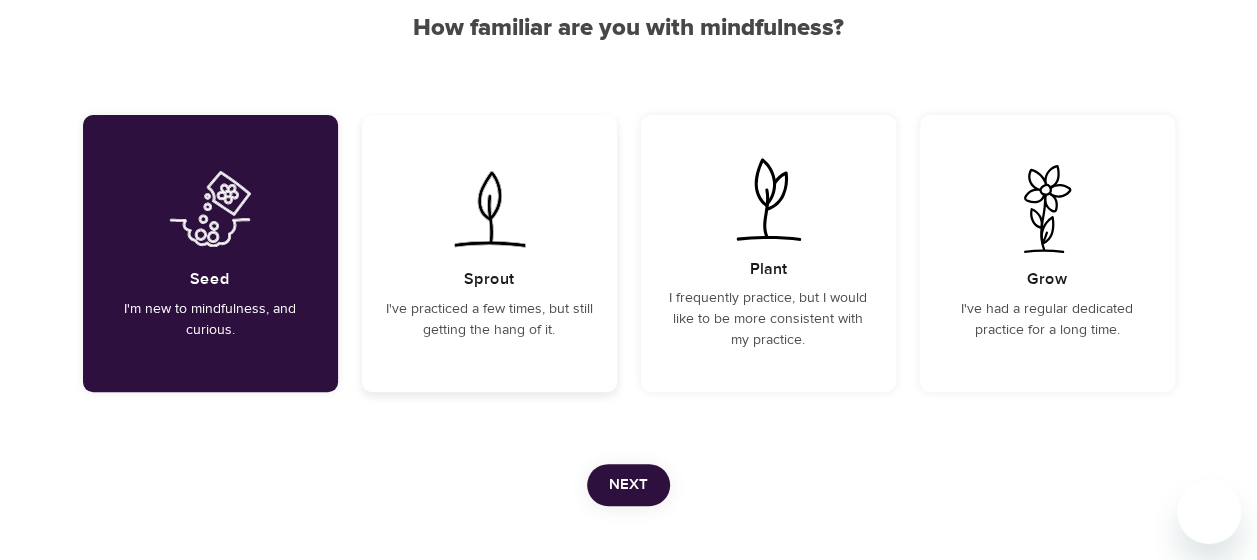 click on "I've practiced a few times, but still getting the hang of it." at bounding box center (489, 320) 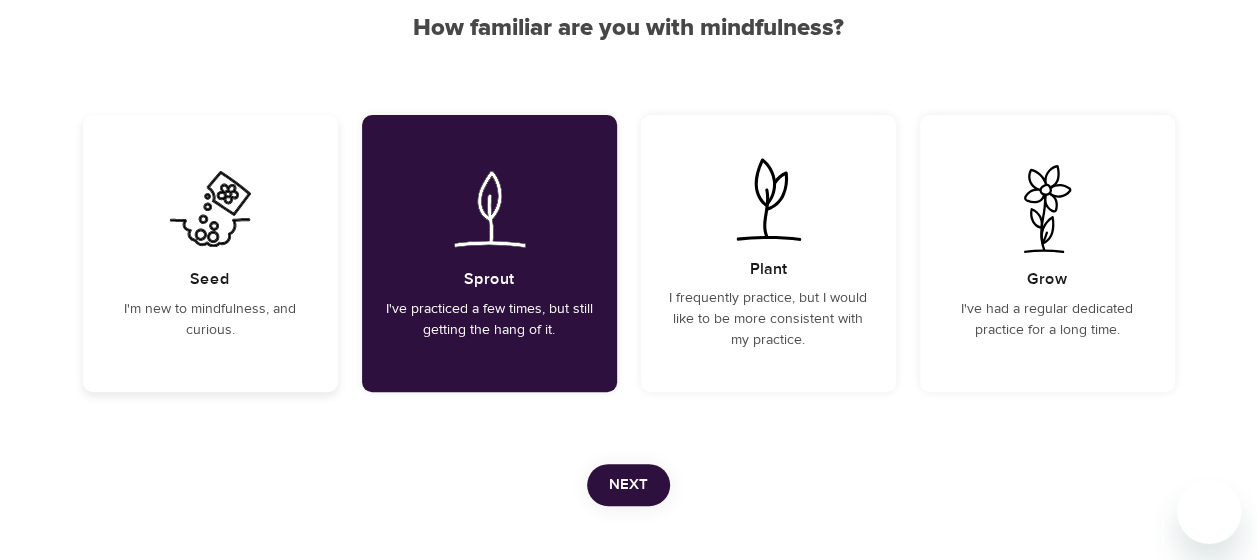 click on "Seed" at bounding box center [210, 279] 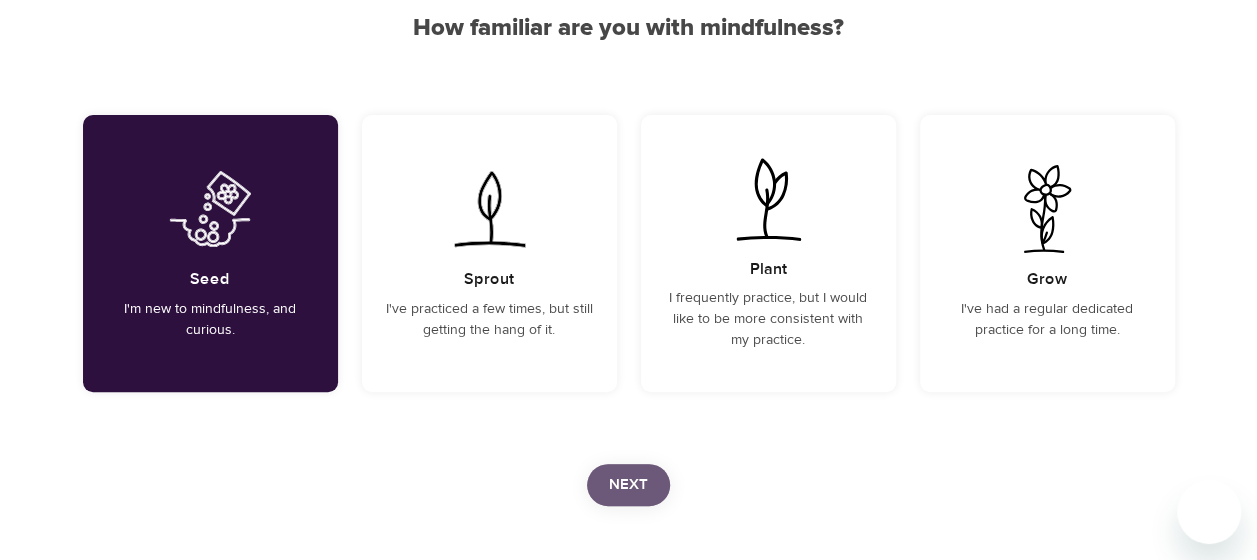 click on "Next" at bounding box center [628, 485] 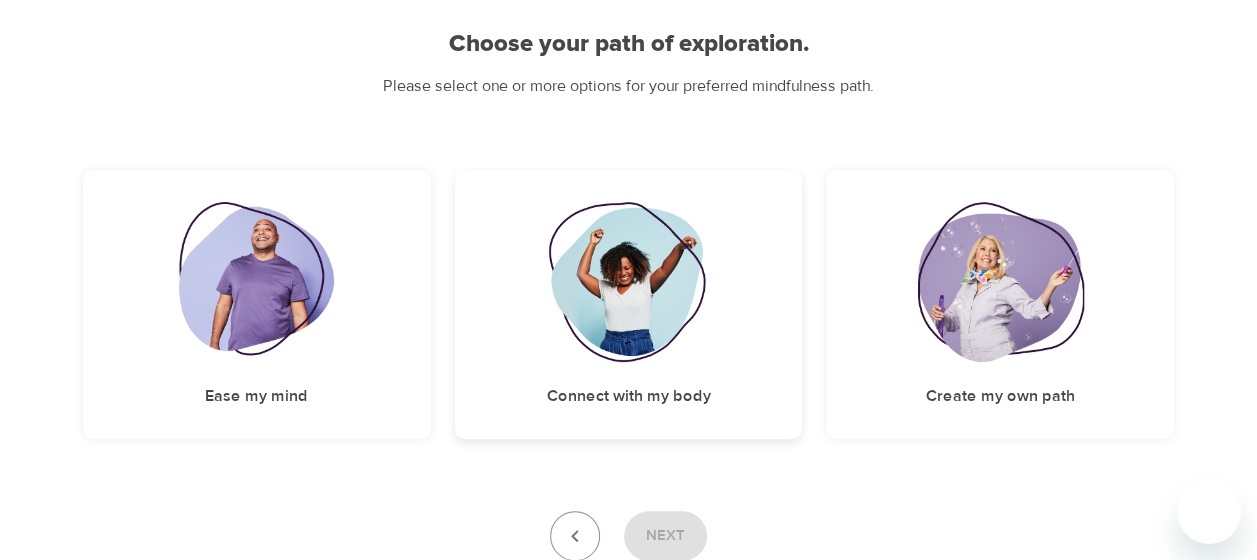 scroll, scrollTop: 327, scrollLeft: 0, axis: vertical 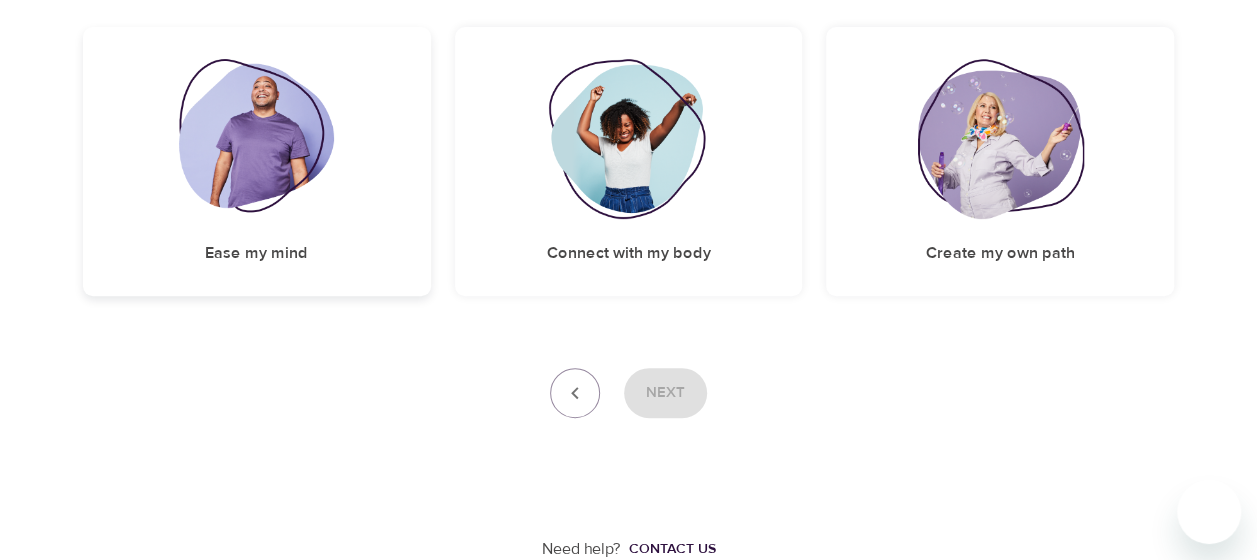 click at bounding box center [256, 139] 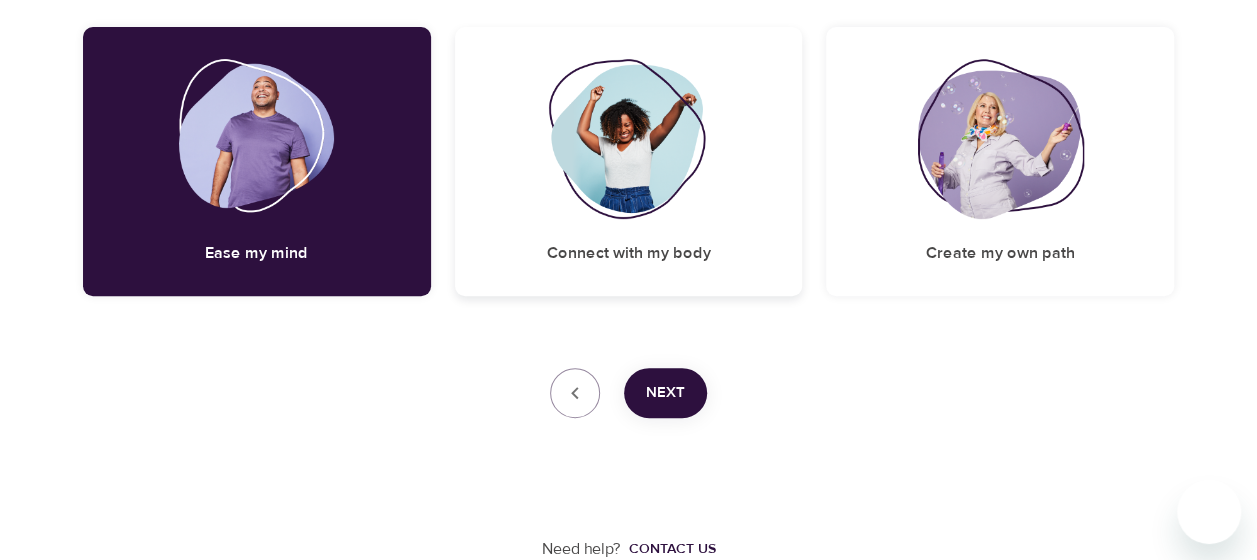 click on "Connect with my body" at bounding box center [629, 161] 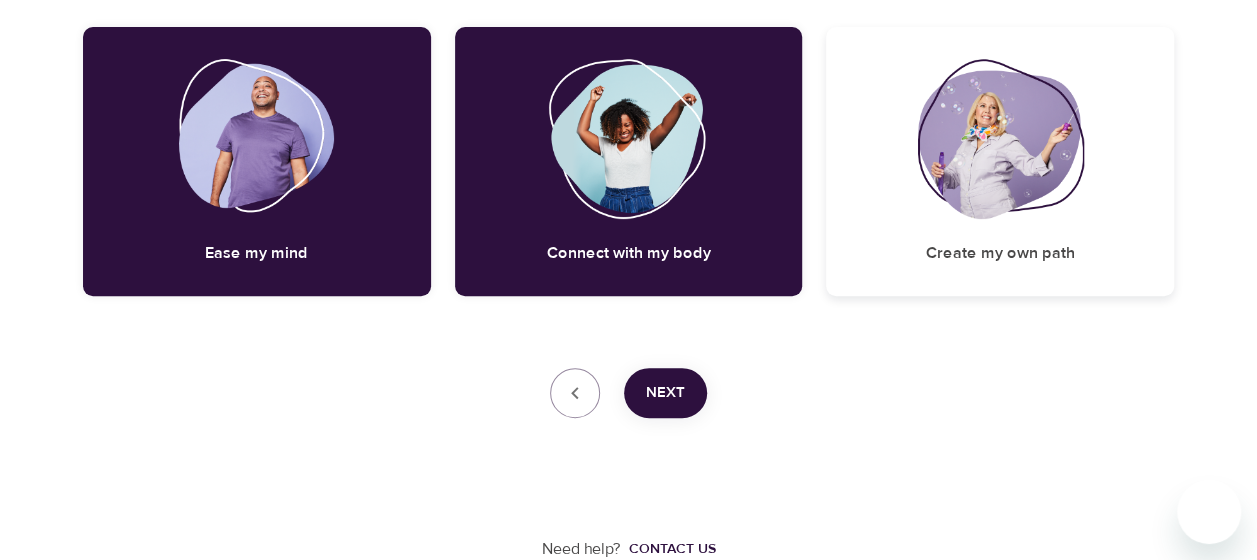 click on "Create my own path" at bounding box center [1000, 161] 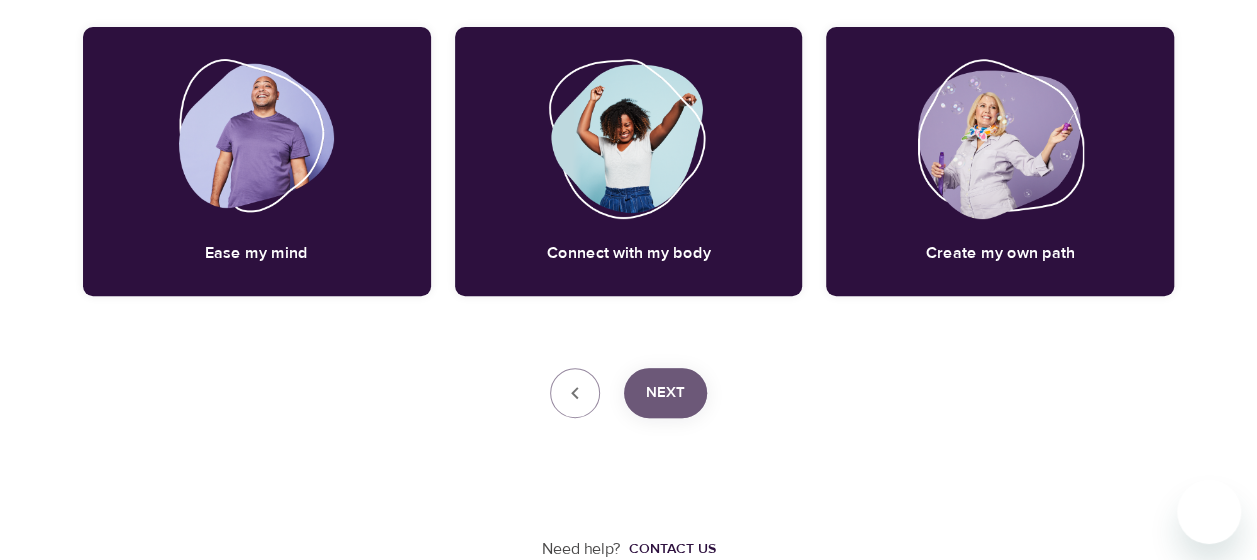 click on "Next" at bounding box center (665, 393) 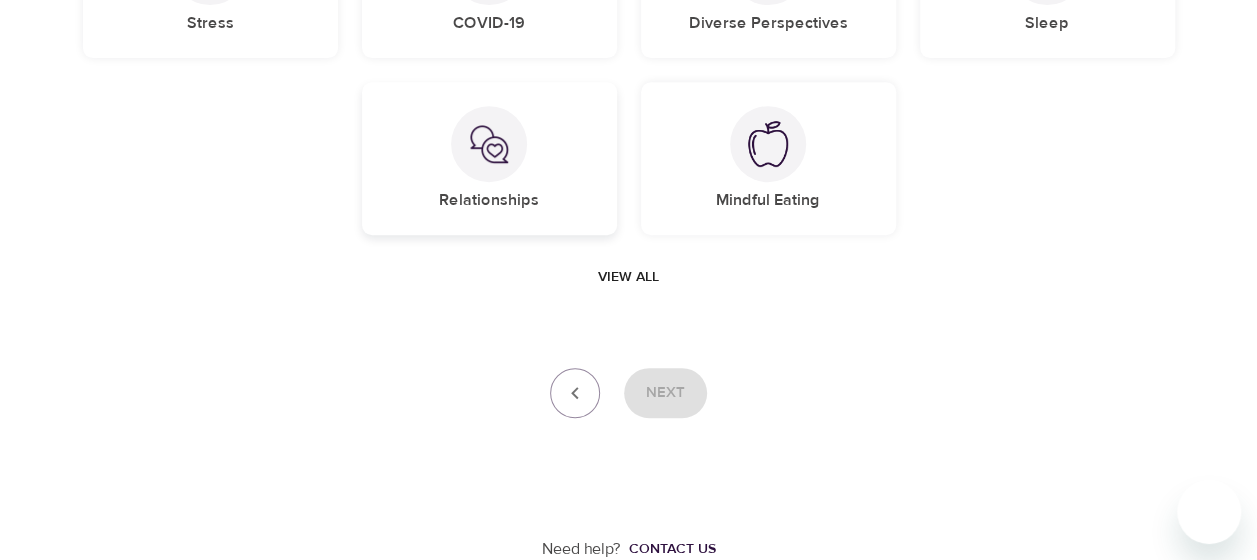 click on "Relationships" at bounding box center (489, 200) 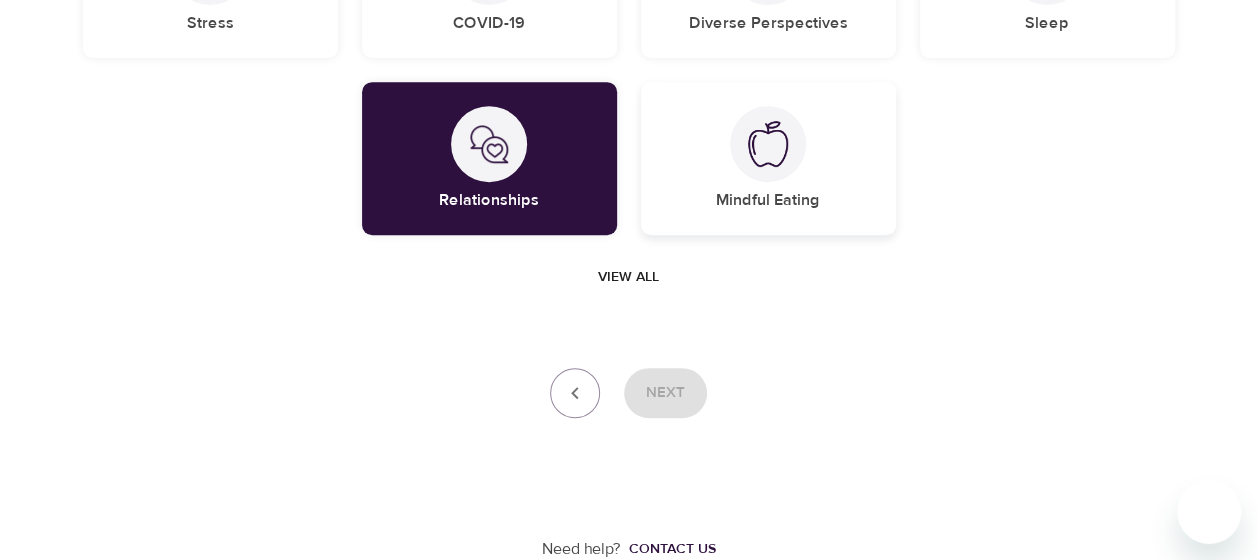 click on "Mindful Eating" at bounding box center [768, 200] 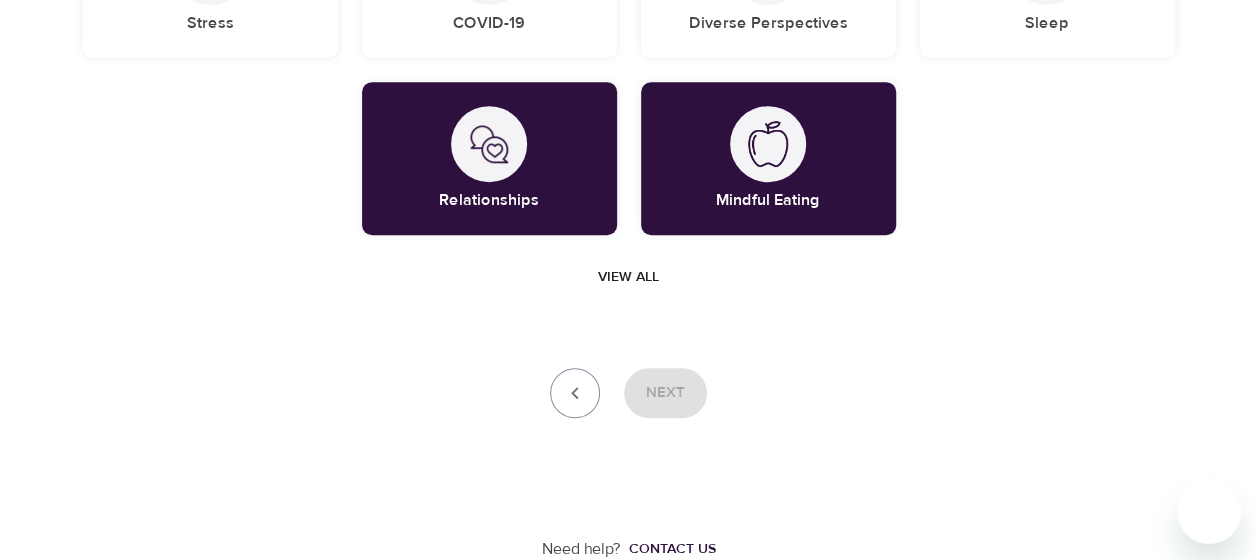 click on "View all" at bounding box center (628, 277) 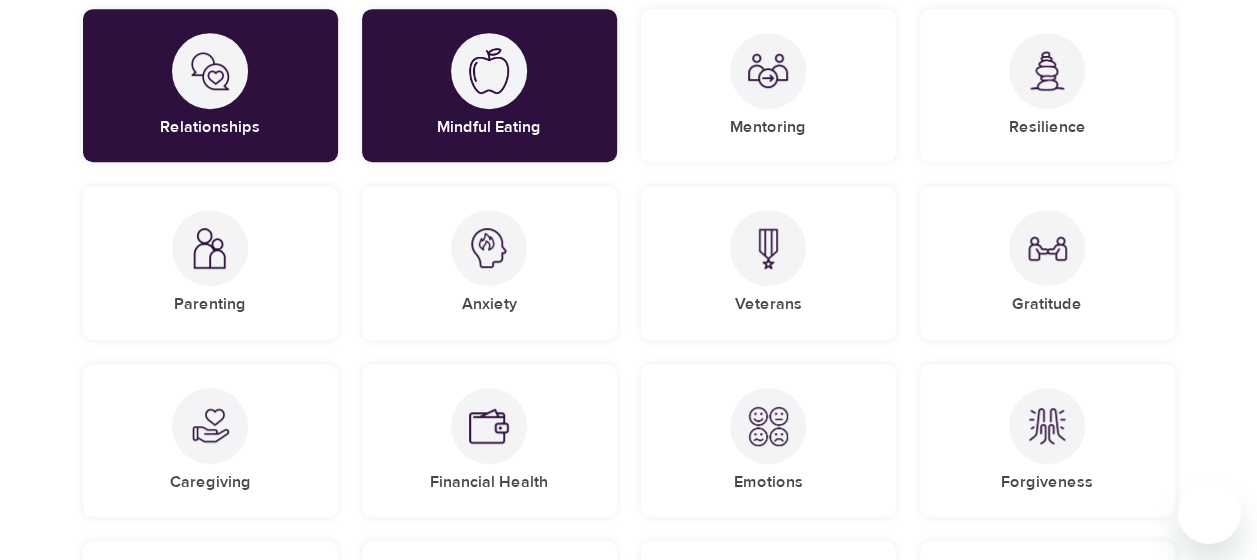 scroll, scrollTop: 510, scrollLeft: 0, axis: vertical 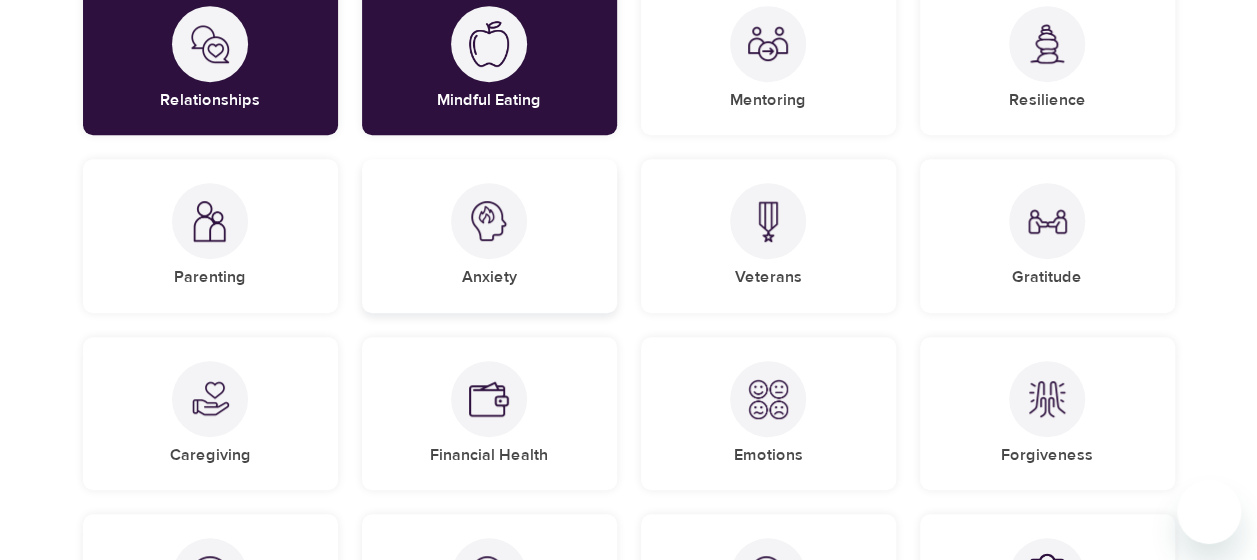 click on "Anxiety" at bounding box center [489, 235] 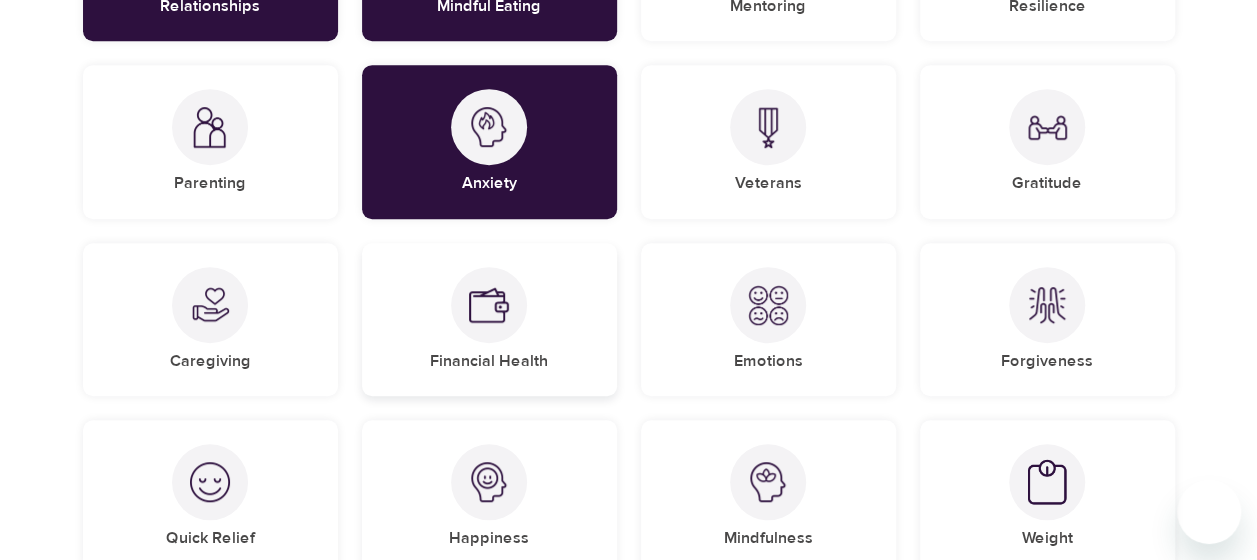 scroll, scrollTop: 510, scrollLeft: 0, axis: vertical 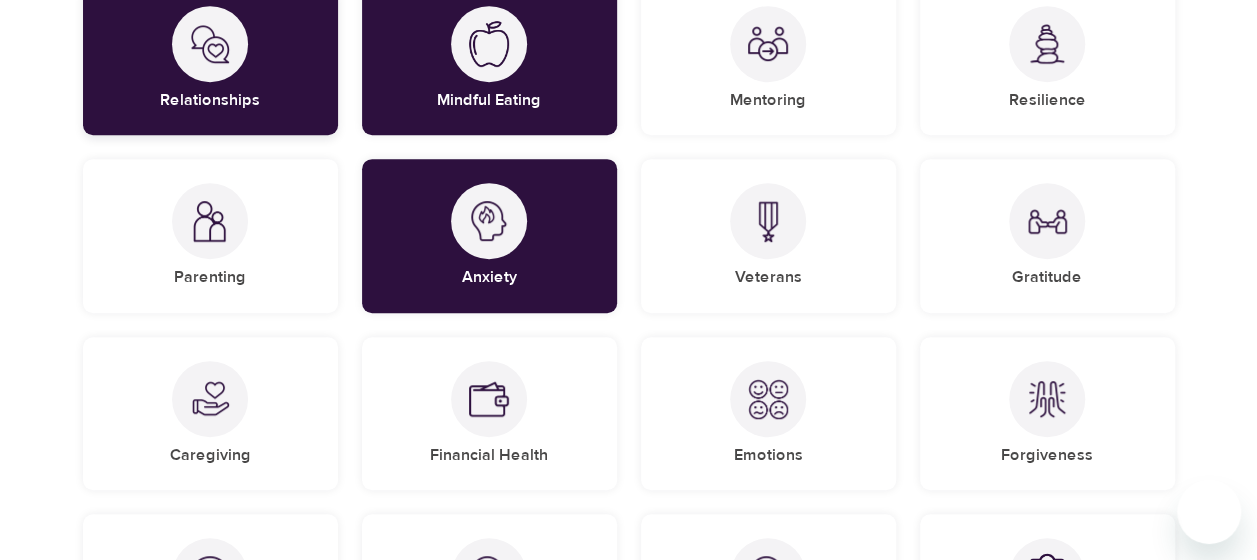click on "Relationships" at bounding box center (210, 58) 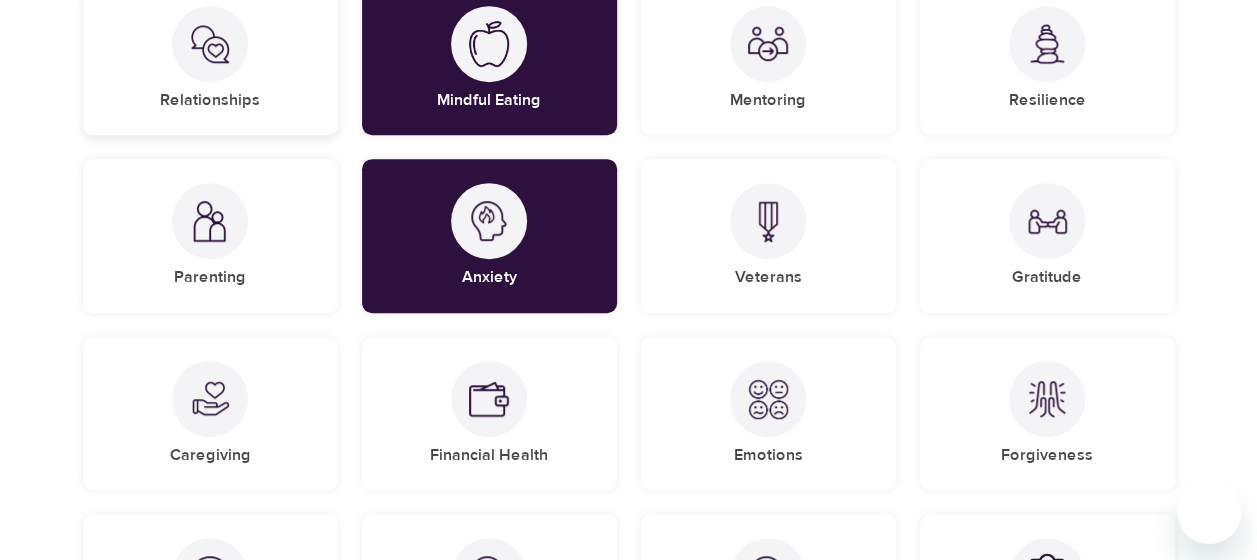 click on "Relationships" at bounding box center [210, 58] 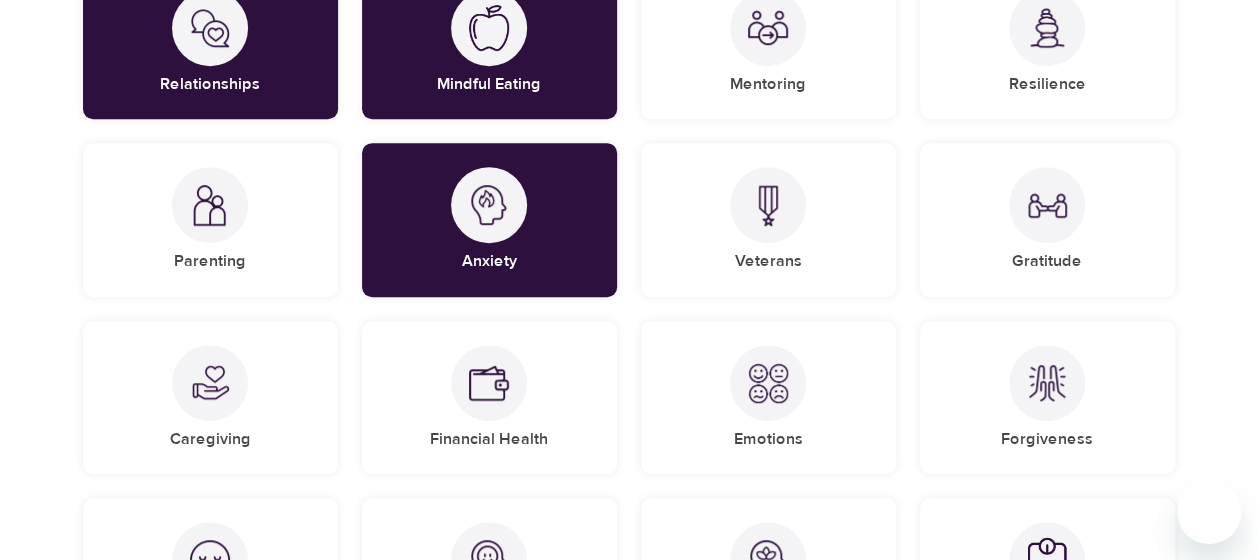 scroll, scrollTop: 710, scrollLeft: 0, axis: vertical 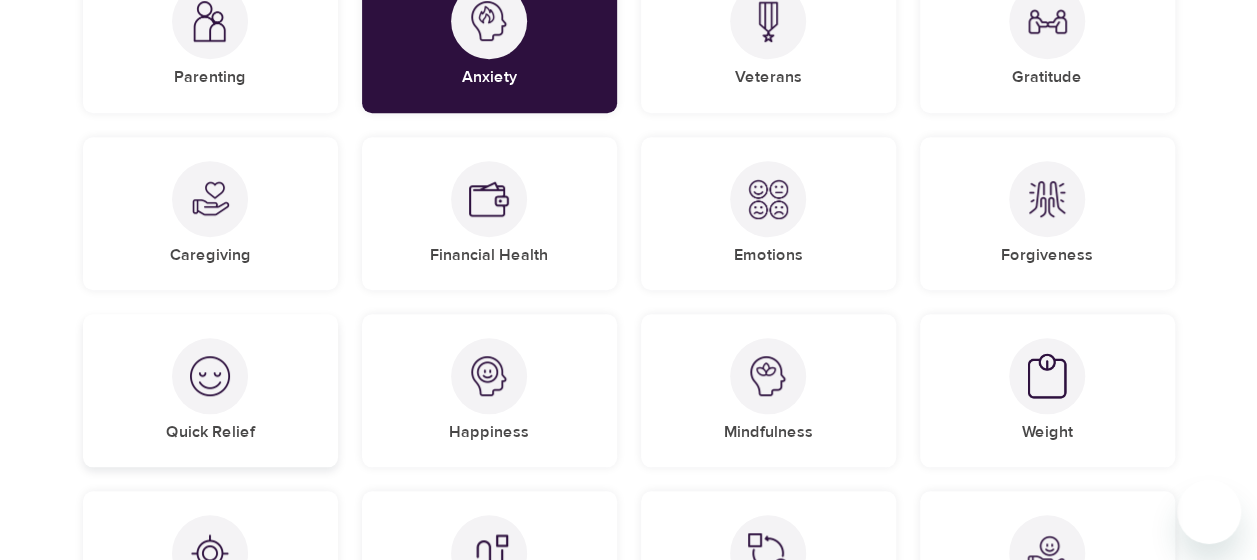 click at bounding box center [210, 376] 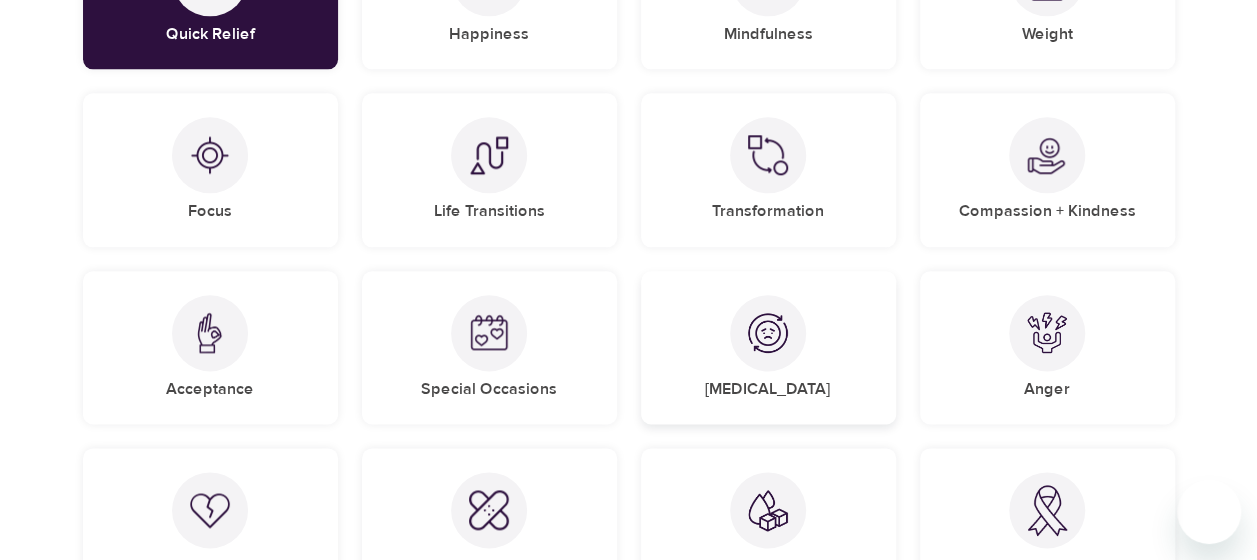 scroll, scrollTop: 1110, scrollLeft: 0, axis: vertical 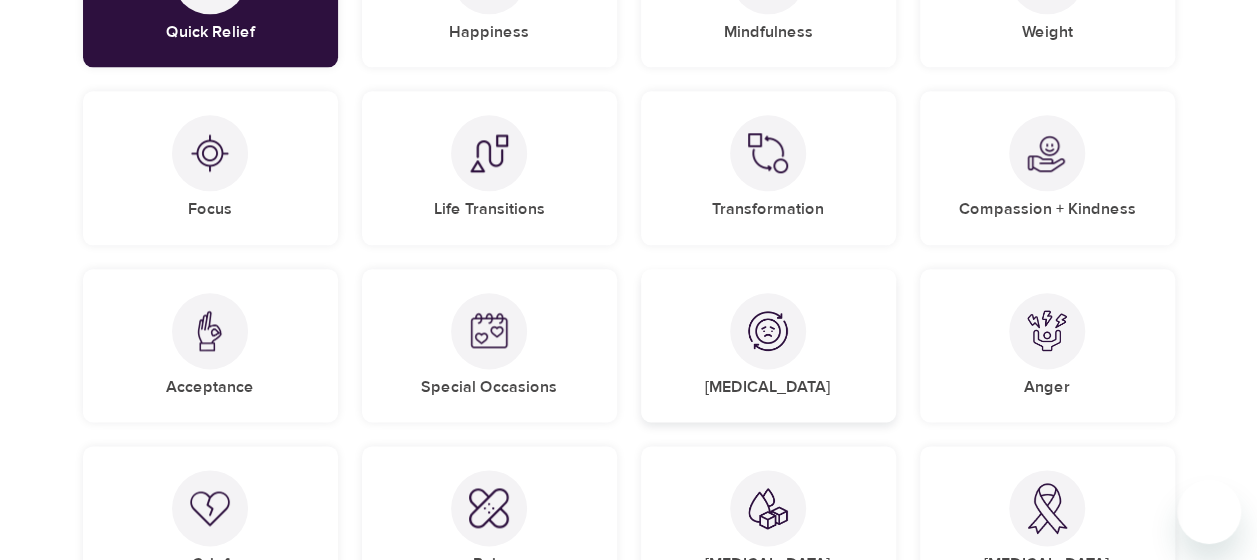 click at bounding box center [768, 331] 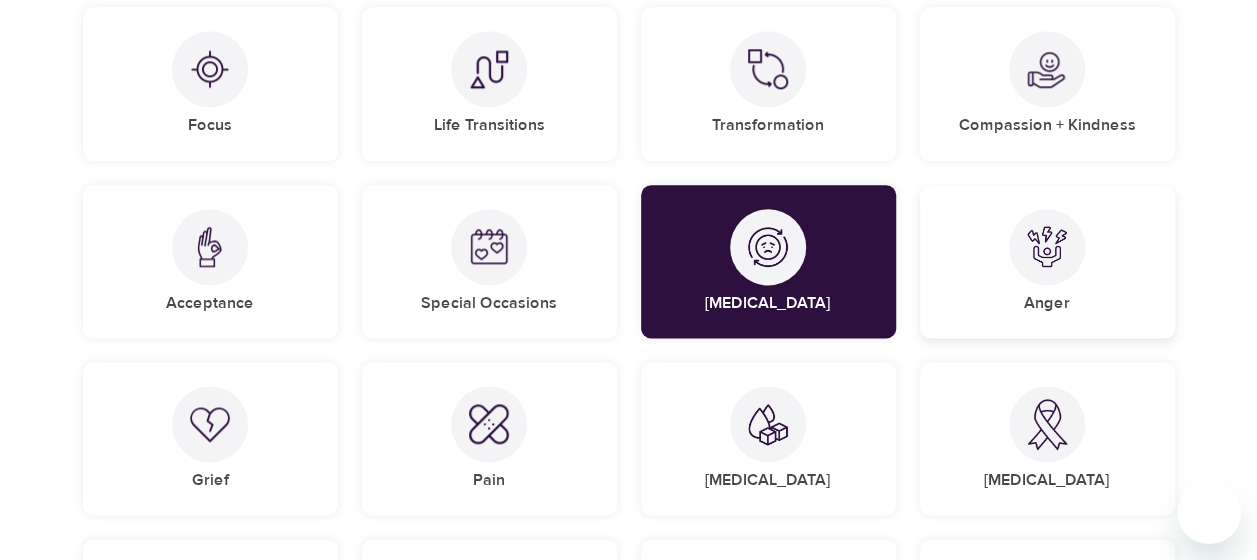 scroll, scrollTop: 1310, scrollLeft: 0, axis: vertical 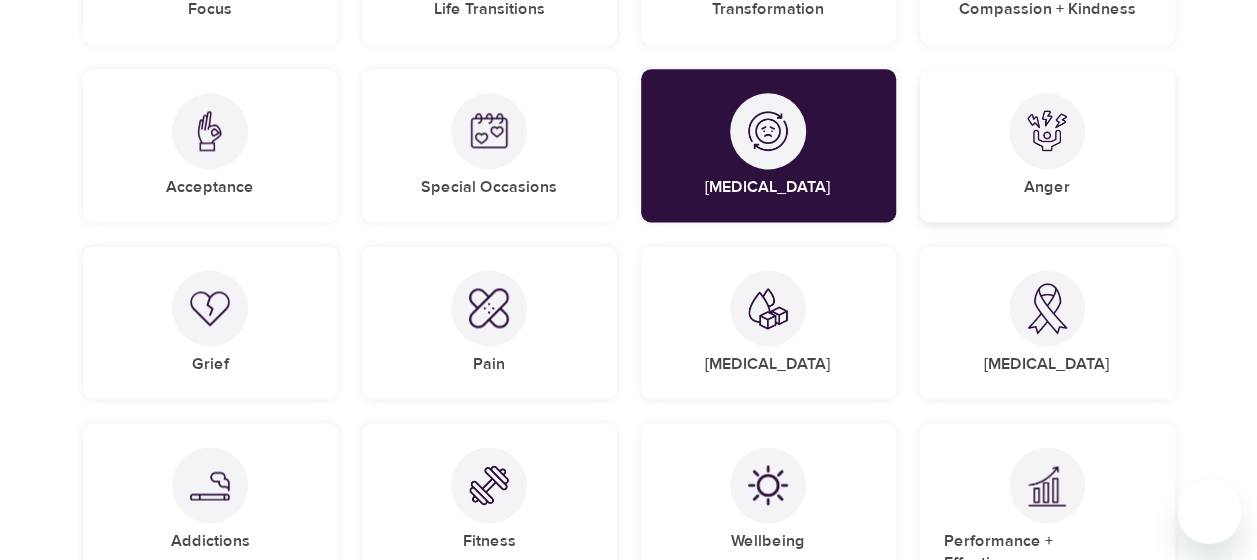 click at bounding box center [1047, 130] 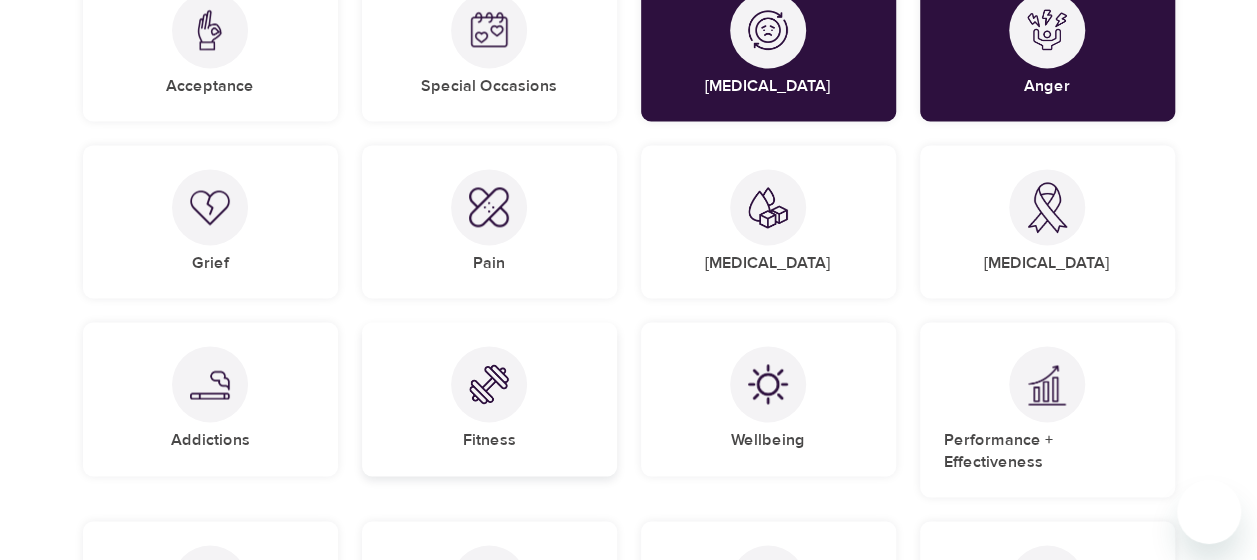 scroll, scrollTop: 1510, scrollLeft: 0, axis: vertical 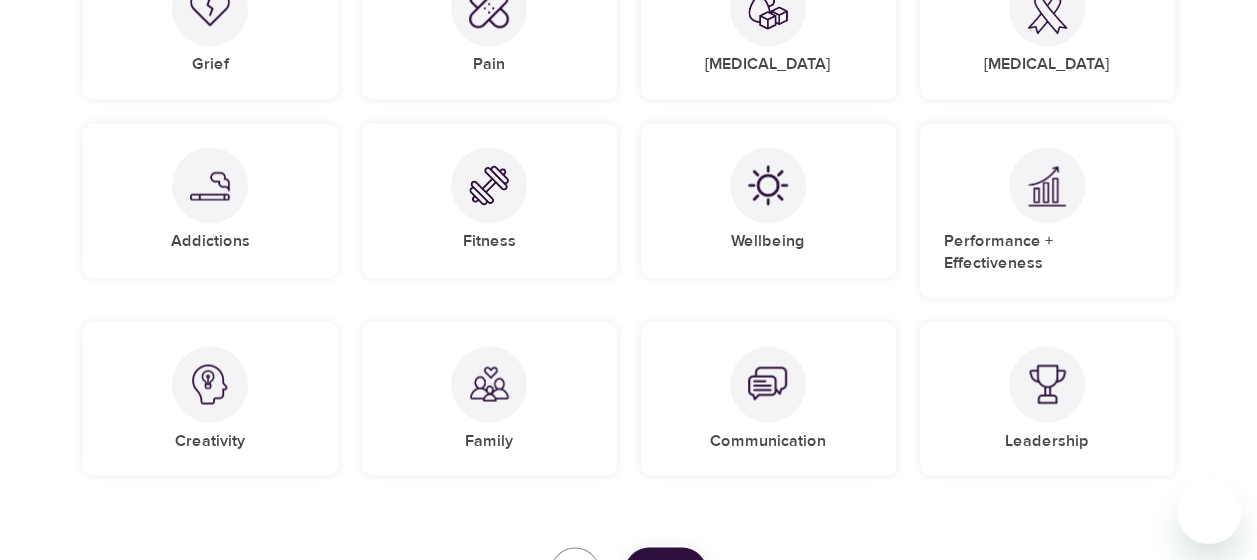 click on "Family" at bounding box center [489, 398] 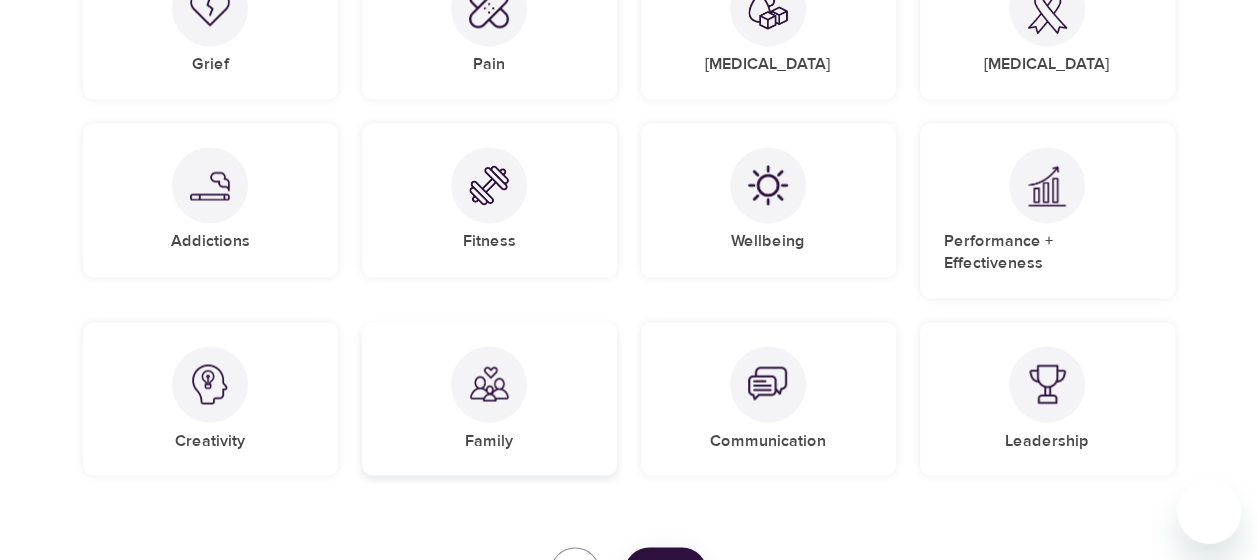 click on "Family" at bounding box center (489, 398) 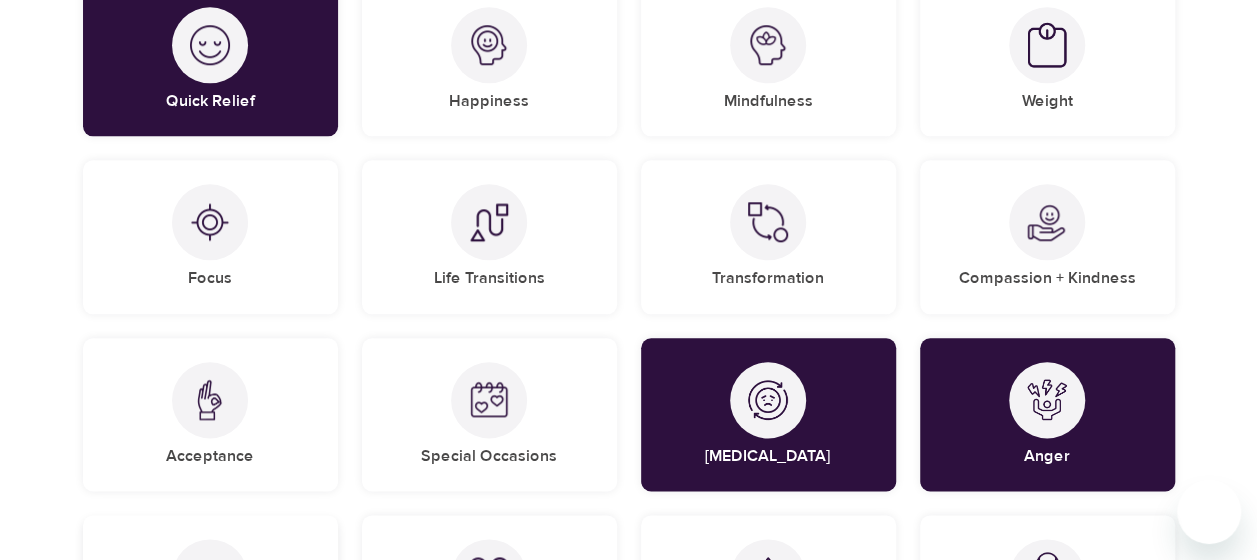 scroll, scrollTop: 1010, scrollLeft: 0, axis: vertical 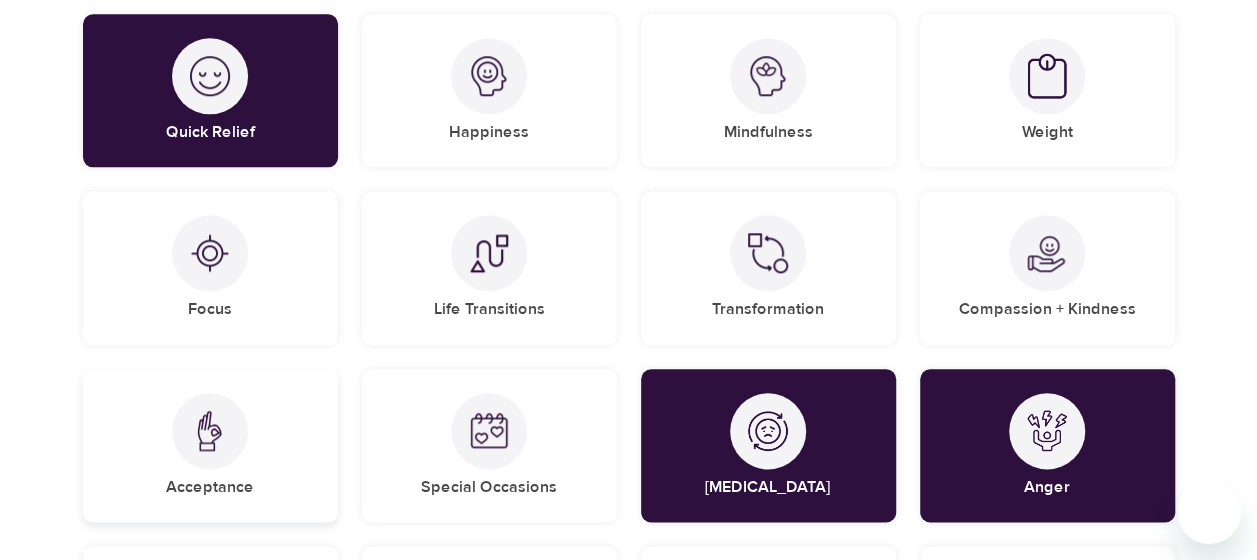 click at bounding box center [210, 431] 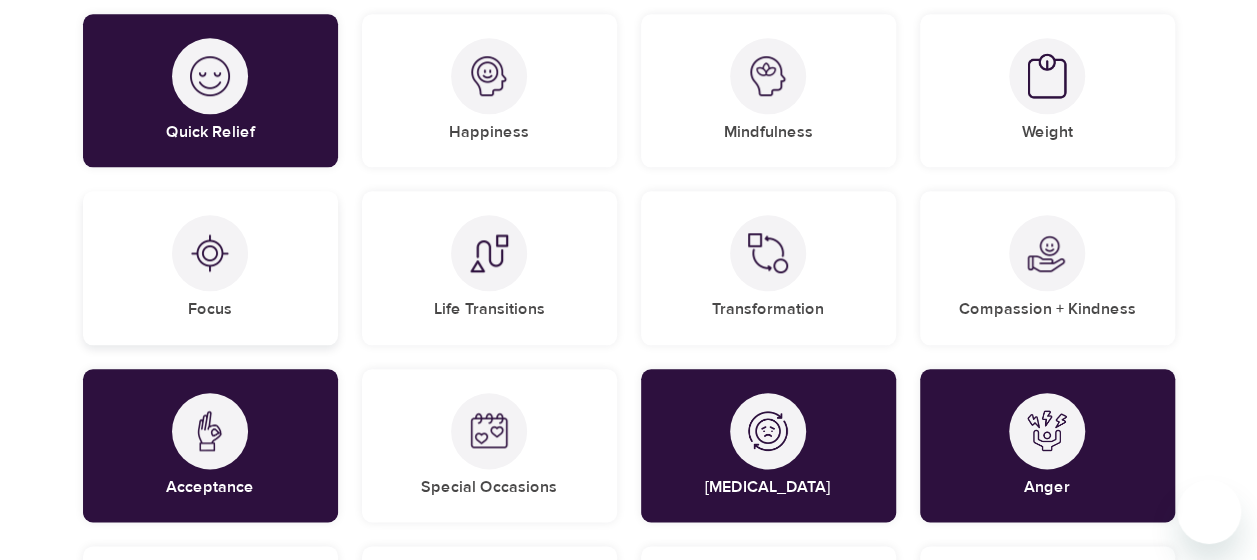 click on "Focus" at bounding box center (210, 267) 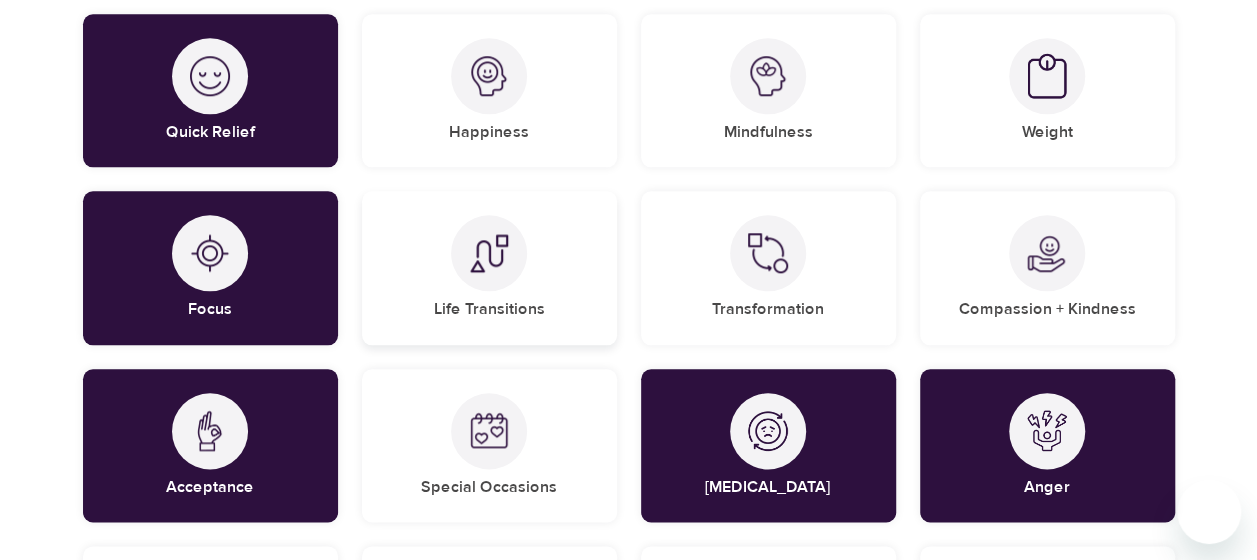 click on "Life Transitions" at bounding box center (489, 267) 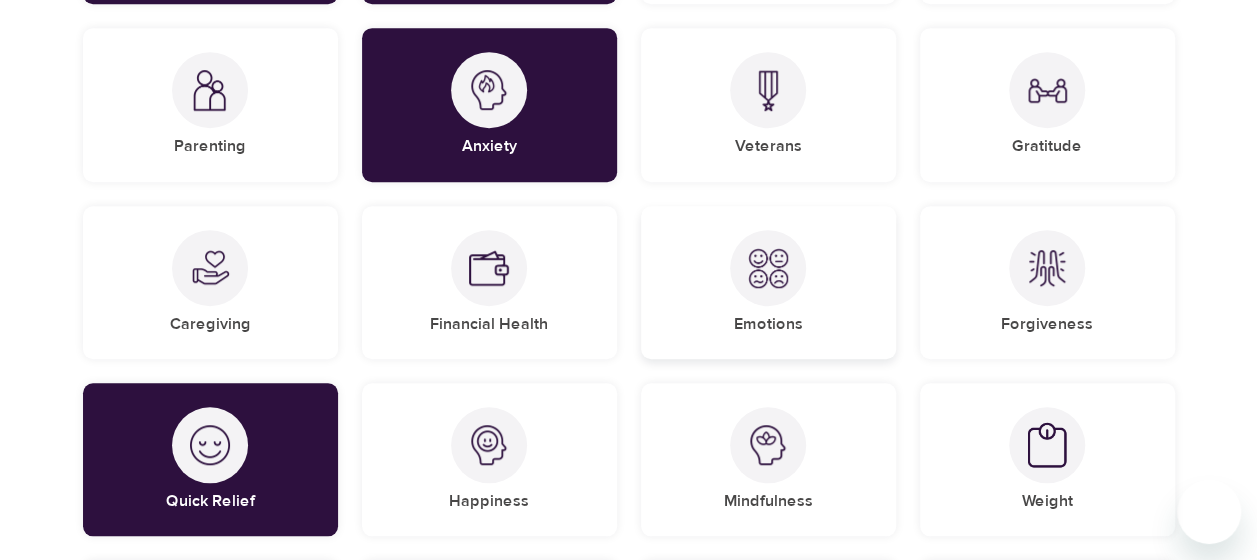 scroll, scrollTop: 610, scrollLeft: 0, axis: vertical 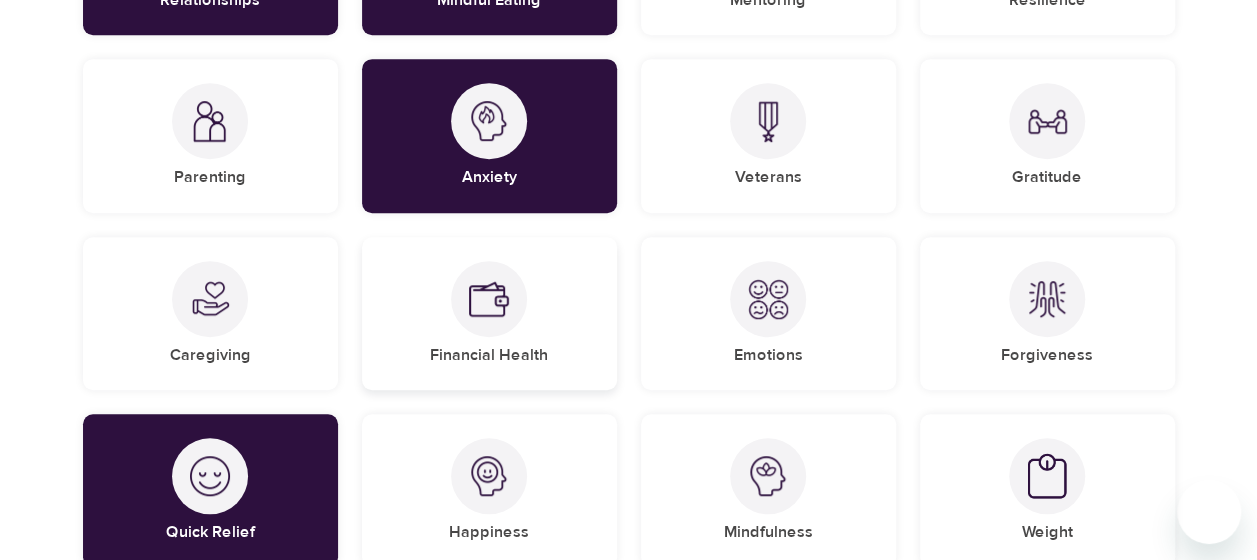 click on "Financial Health" at bounding box center [489, 313] 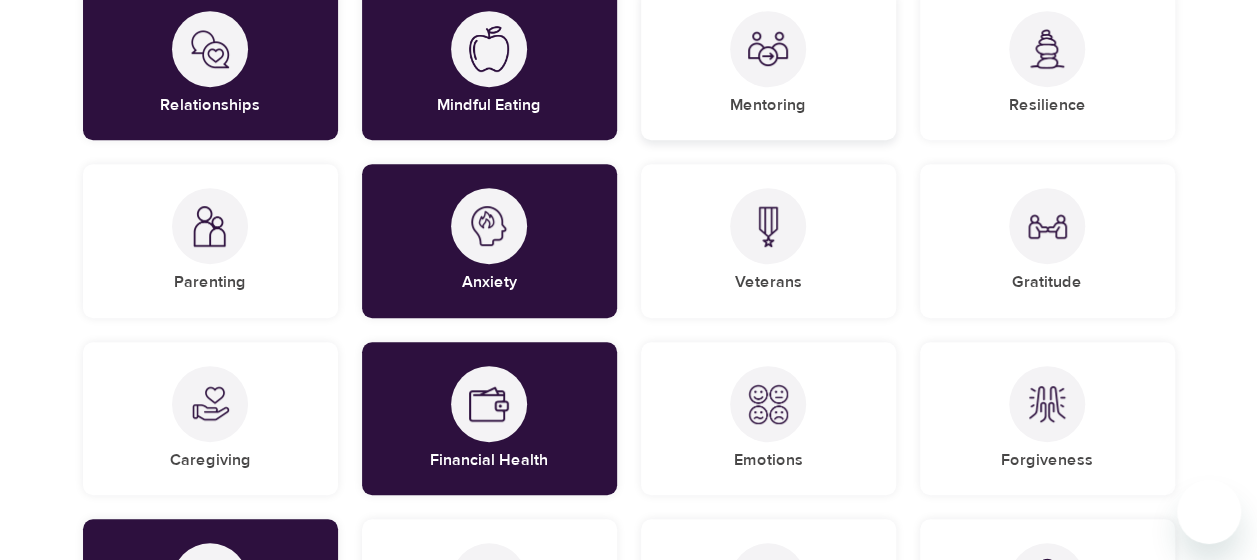 scroll, scrollTop: 310, scrollLeft: 0, axis: vertical 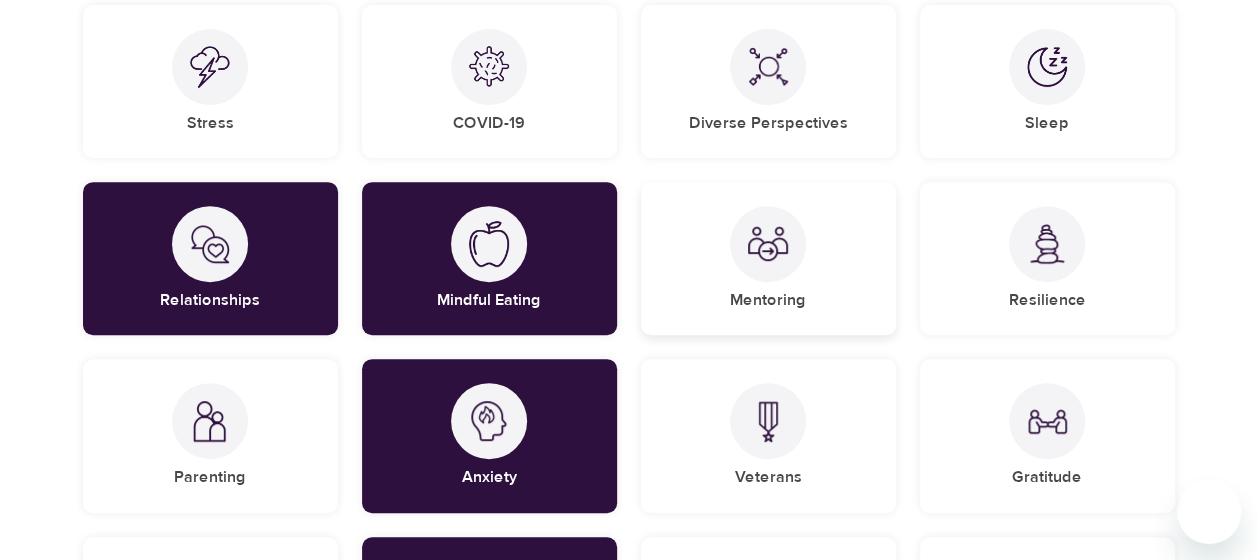 click on "Mentoring" at bounding box center [768, 258] 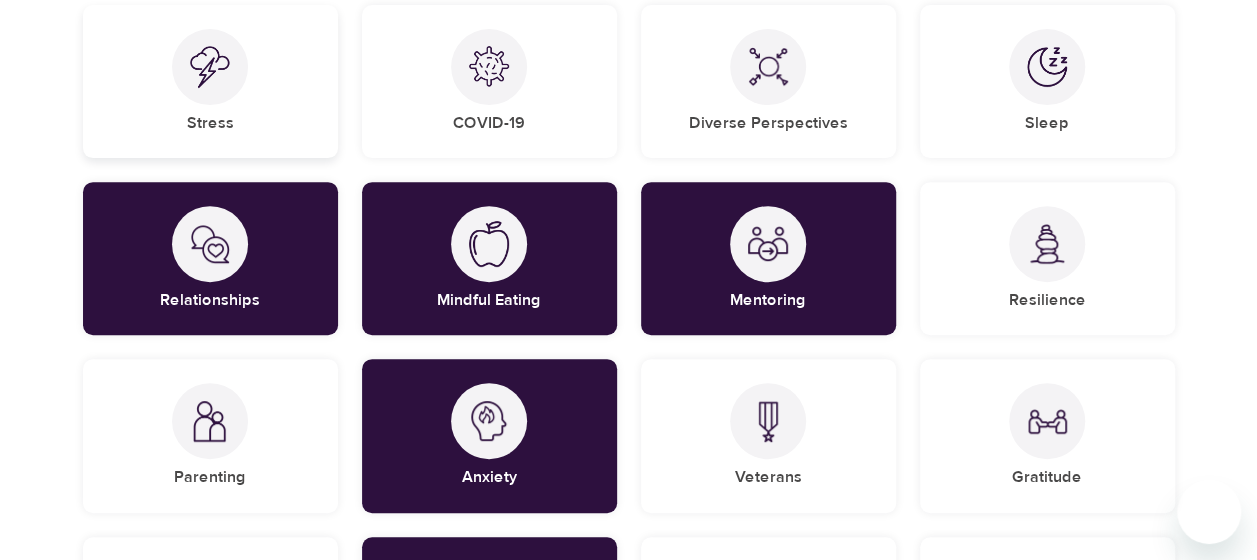 click on "Stress" at bounding box center [210, 123] 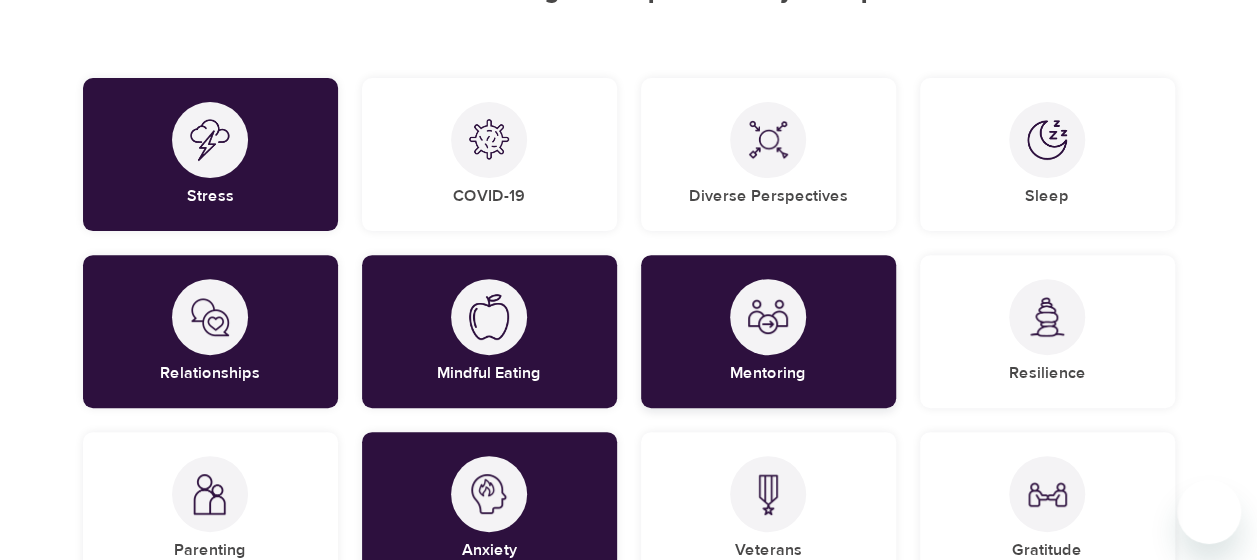 scroll, scrollTop: 210, scrollLeft: 0, axis: vertical 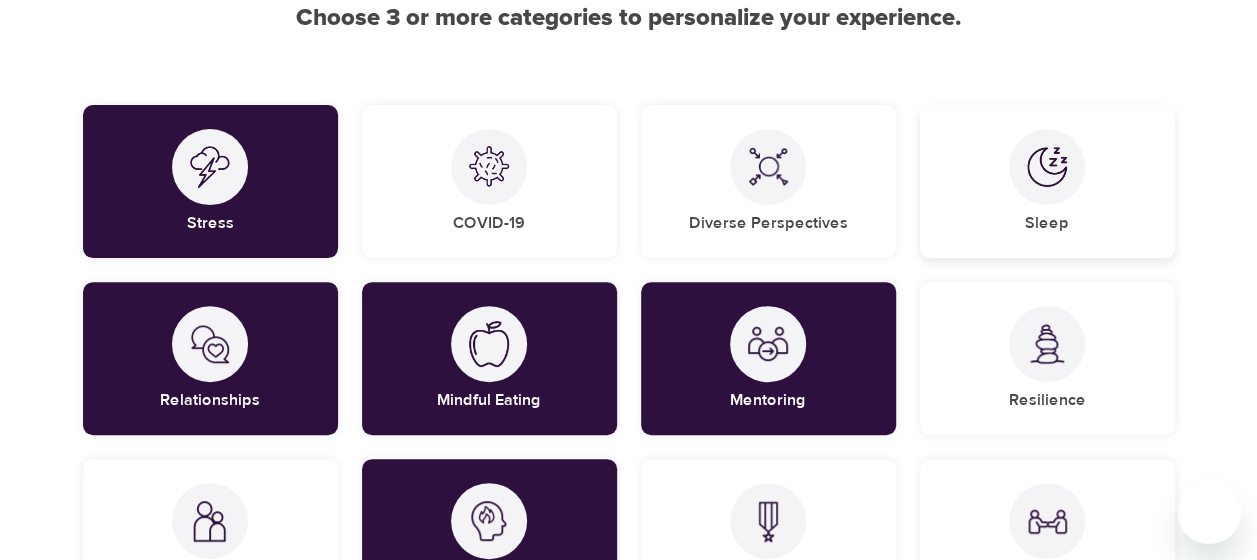 click at bounding box center [1047, 167] 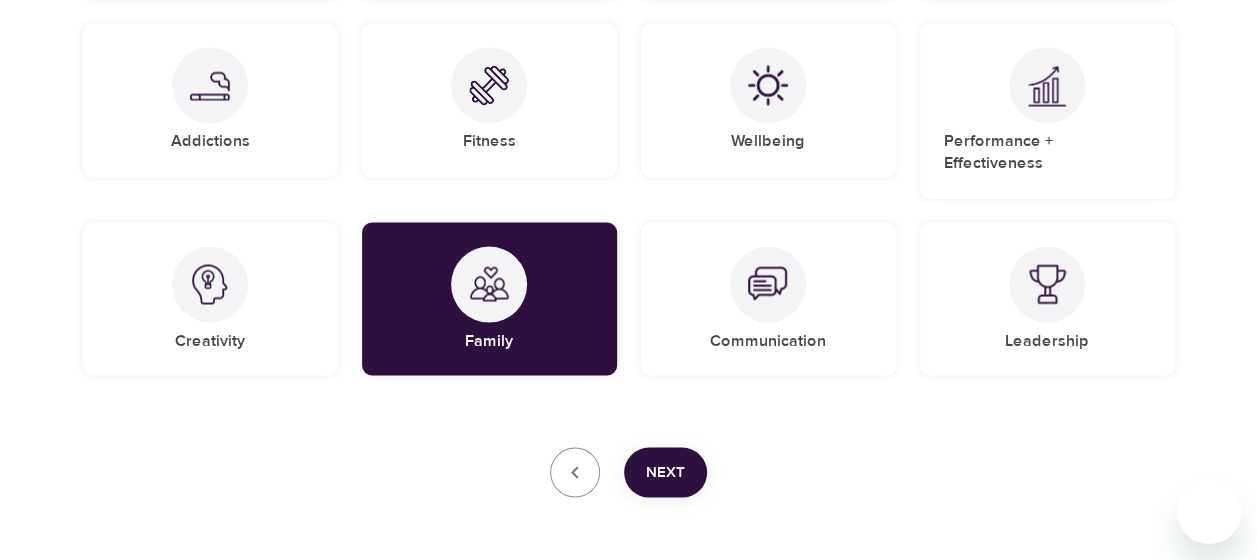 scroll, scrollTop: 1768, scrollLeft: 0, axis: vertical 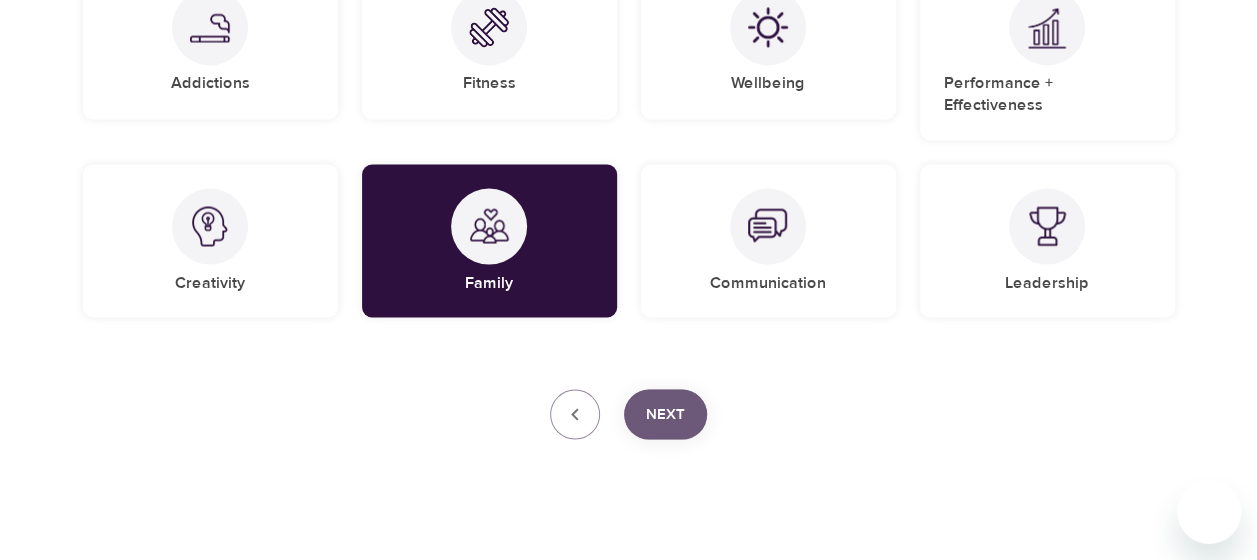 click on "Next" at bounding box center (665, 414) 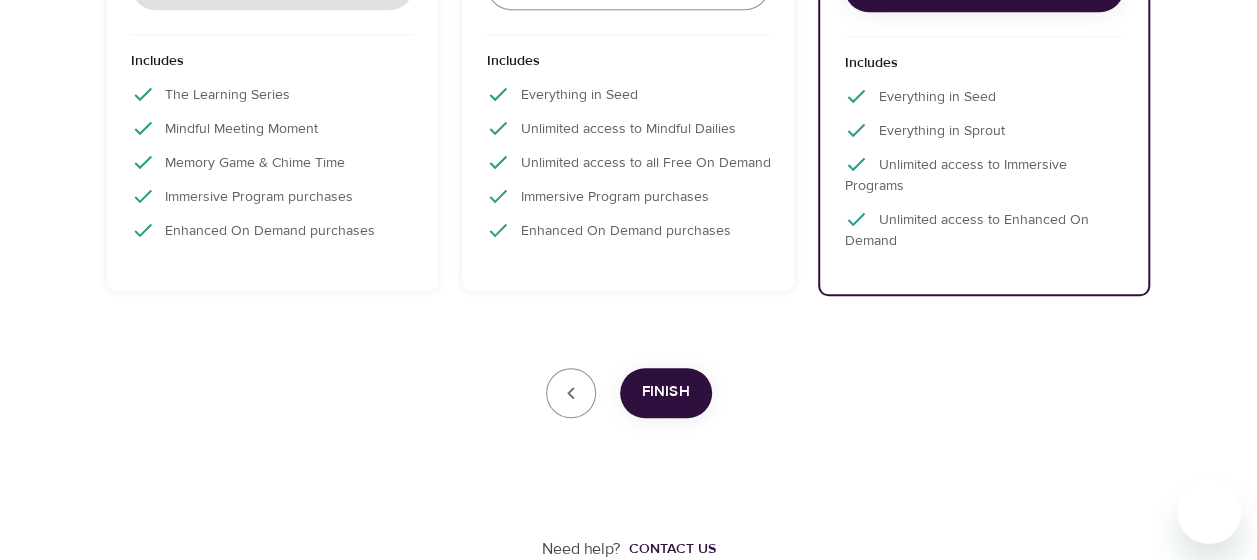 scroll, scrollTop: 592, scrollLeft: 0, axis: vertical 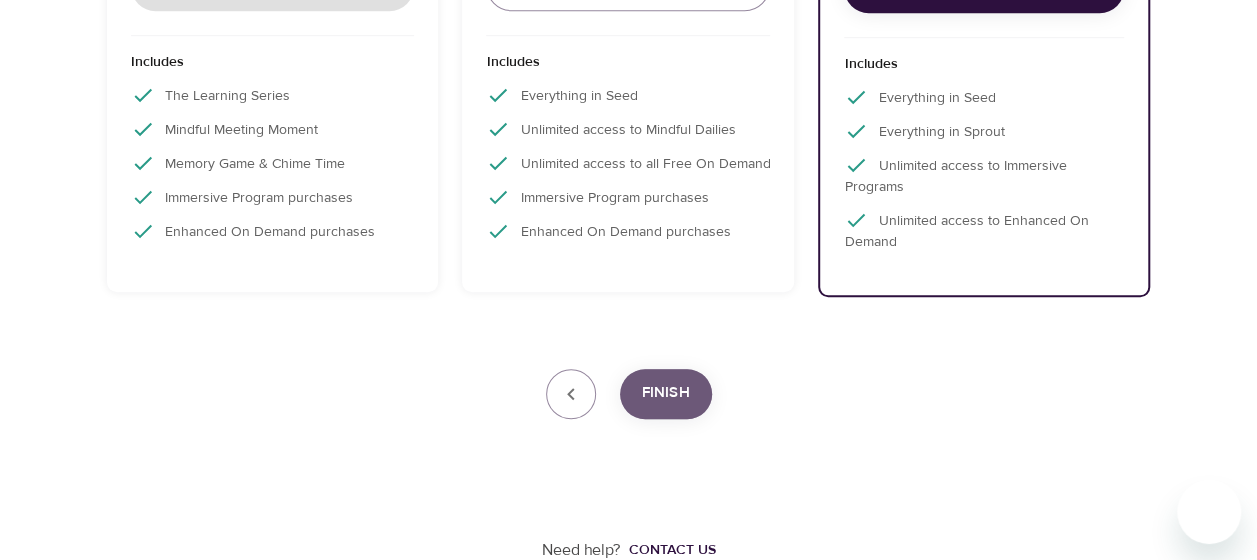 click on "Finish" at bounding box center (666, 394) 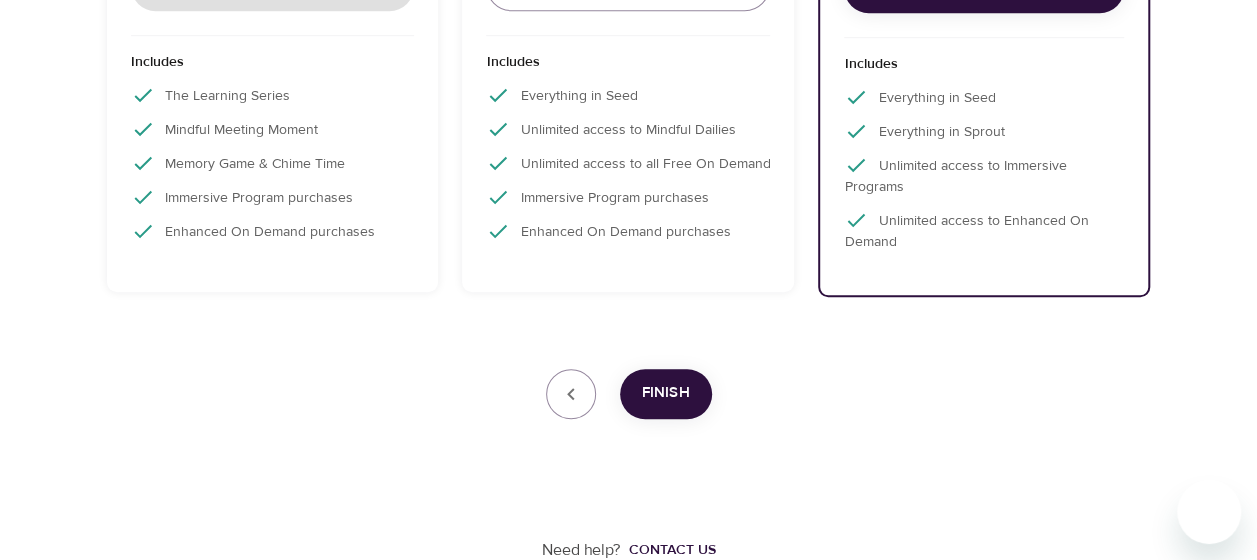 scroll, scrollTop: 672, scrollLeft: 0, axis: vertical 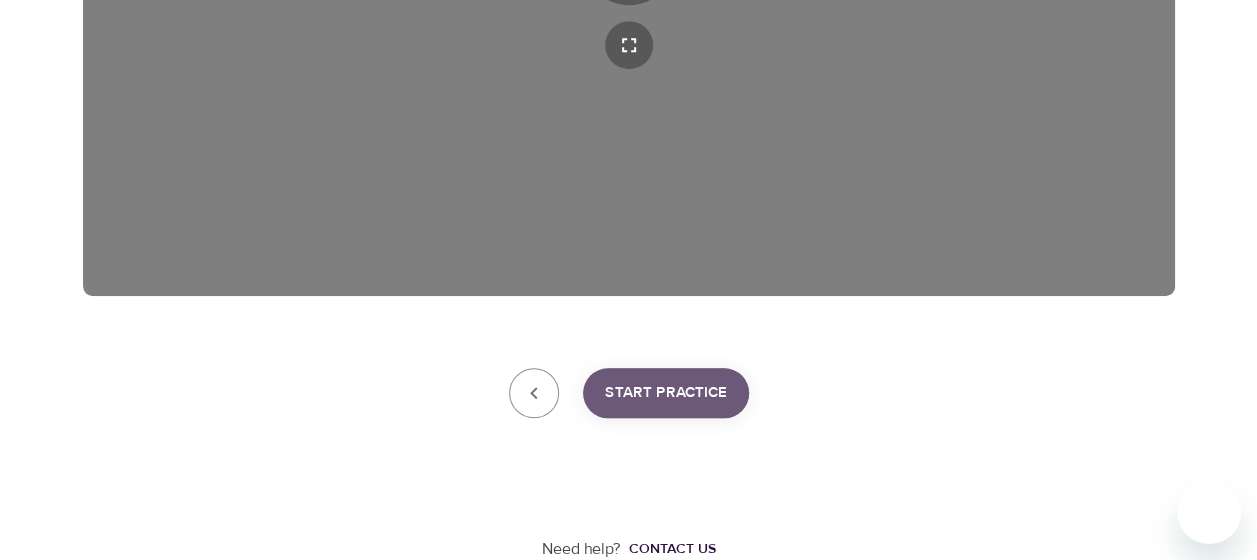click on "Start Practice" at bounding box center (666, 393) 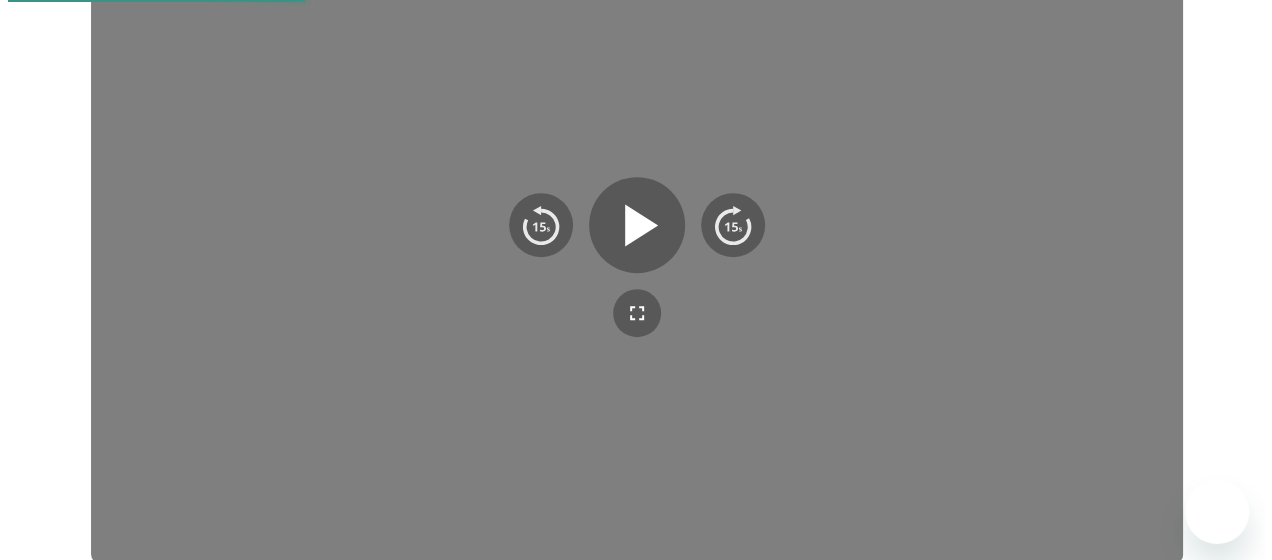 scroll, scrollTop: 272, scrollLeft: 0, axis: vertical 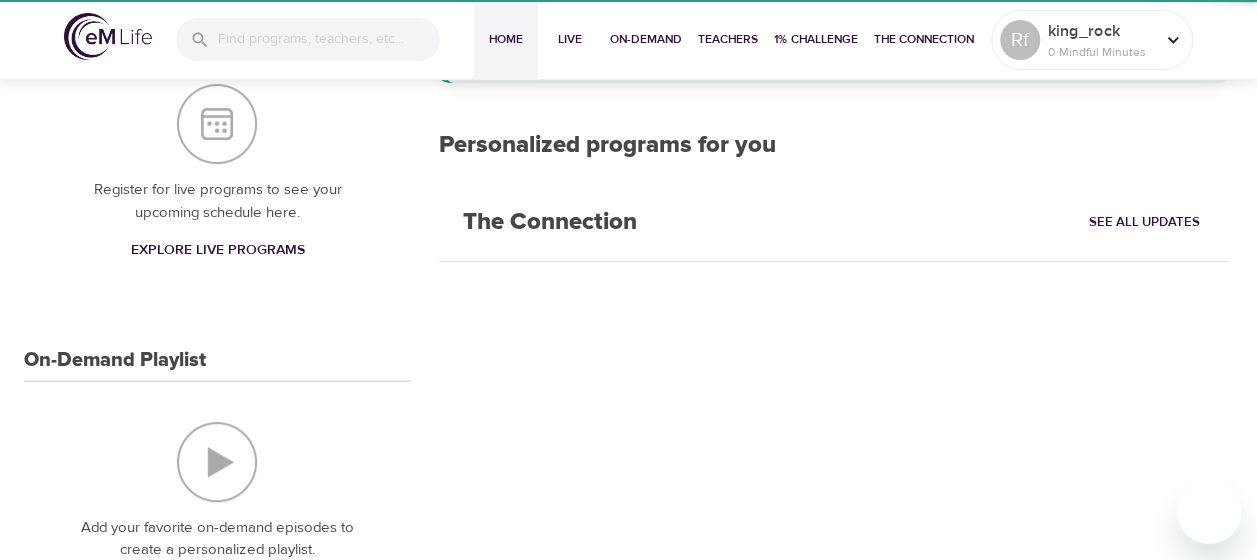 click at bounding box center (834, 652) 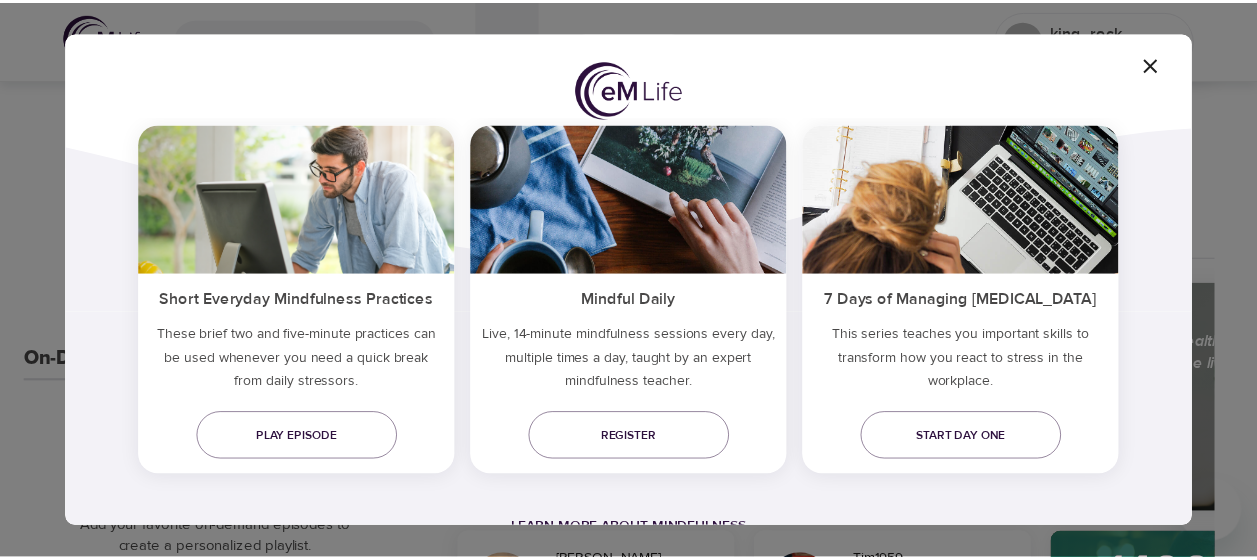 scroll, scrollTop: 204, scrollLeft: 0, axis: vertical 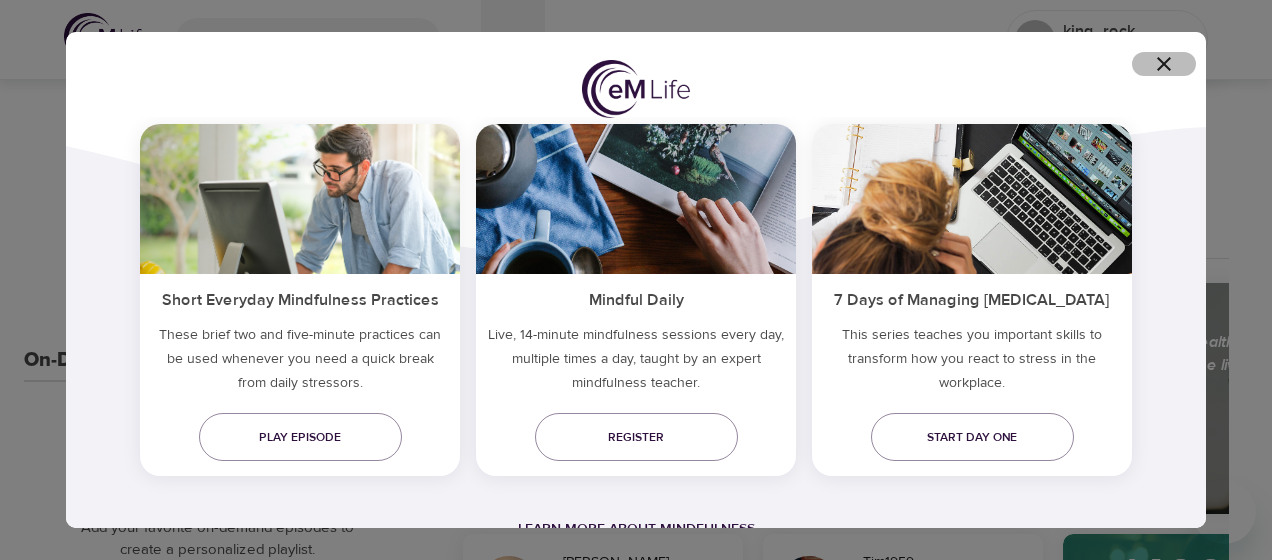 click 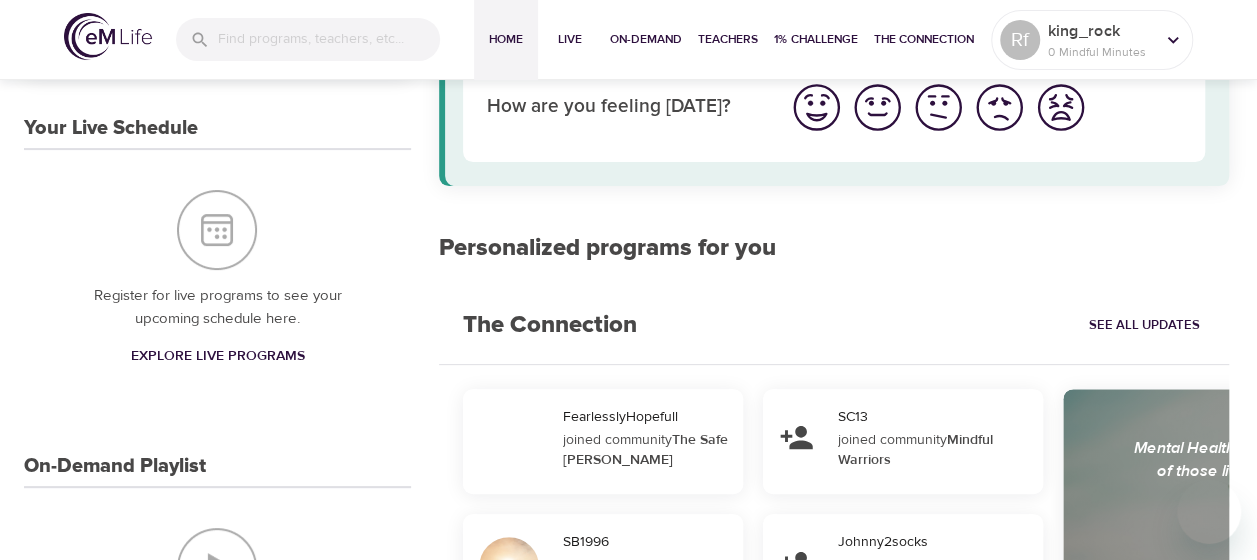 scroll, scrollTop: 0, scrollLeft: 0, axis: both 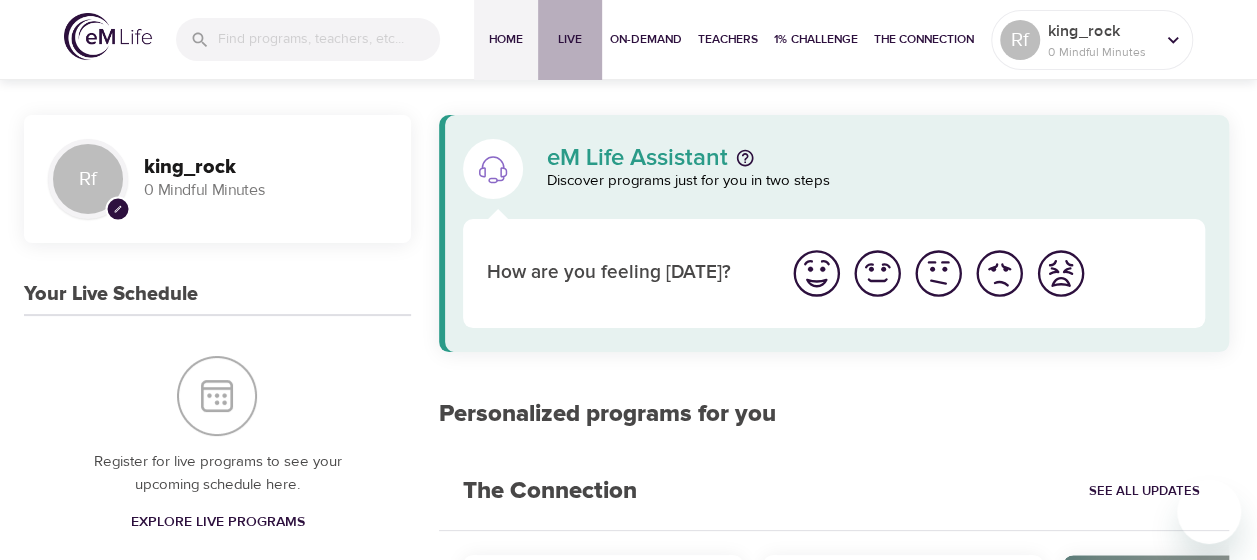 click on "Live" at bounding box center [570, 39] 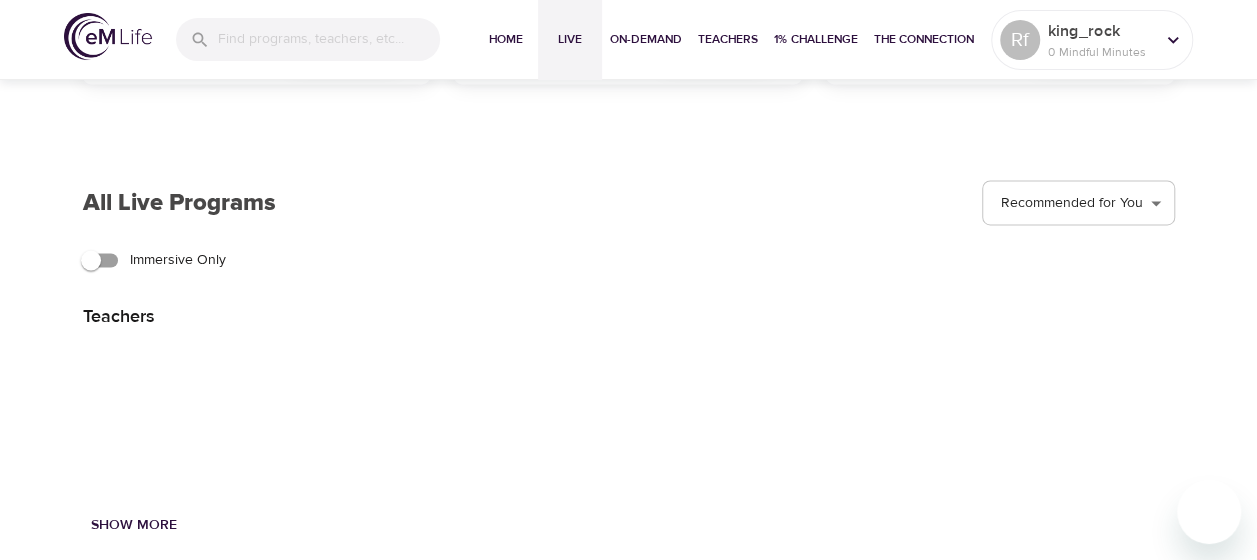 scroll, scrollTop: 1500, scrollLeft: 0, axis: vertical 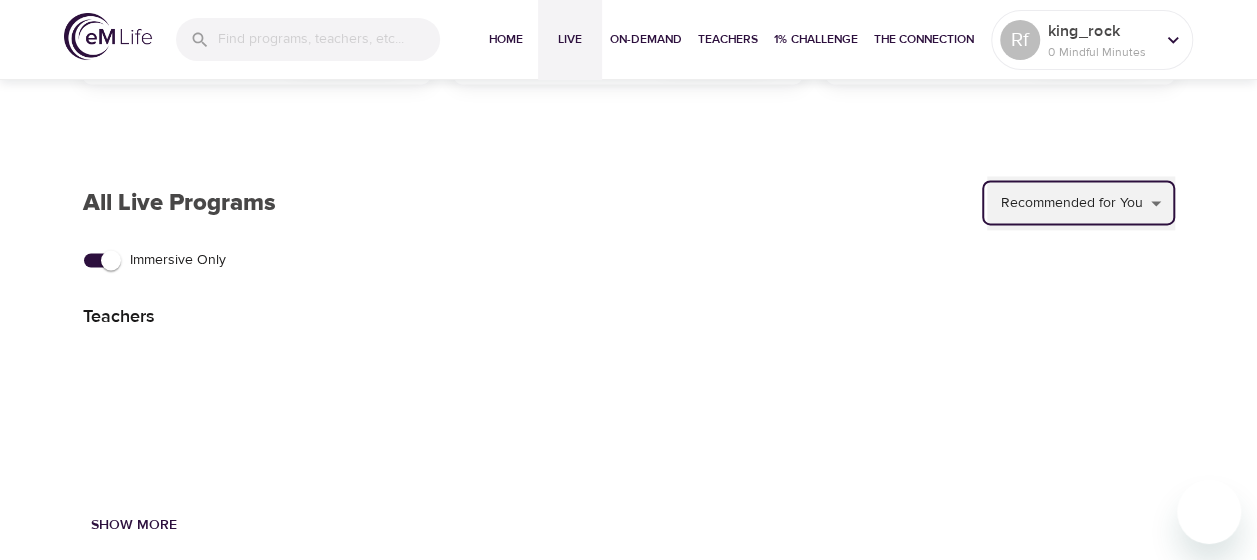 click on "Recommended for You Trending Now Recently Added Starting Soon" at bounding box center [1081, 203] 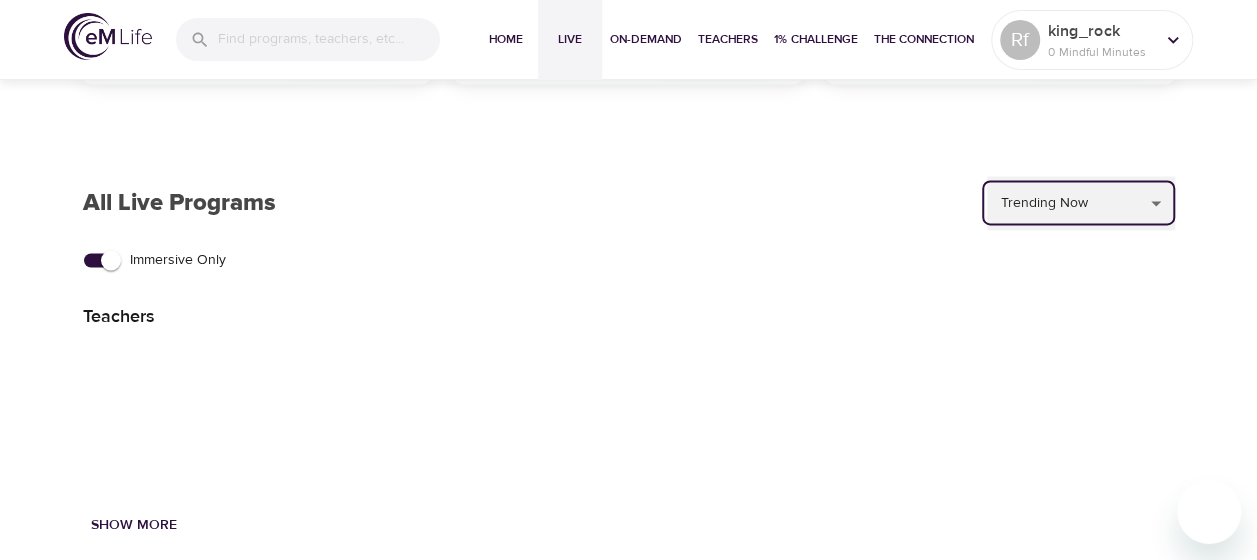 click on "Recommended for You Trending Now Recently Added Starting Soon" at bounding box center (1081, 203) 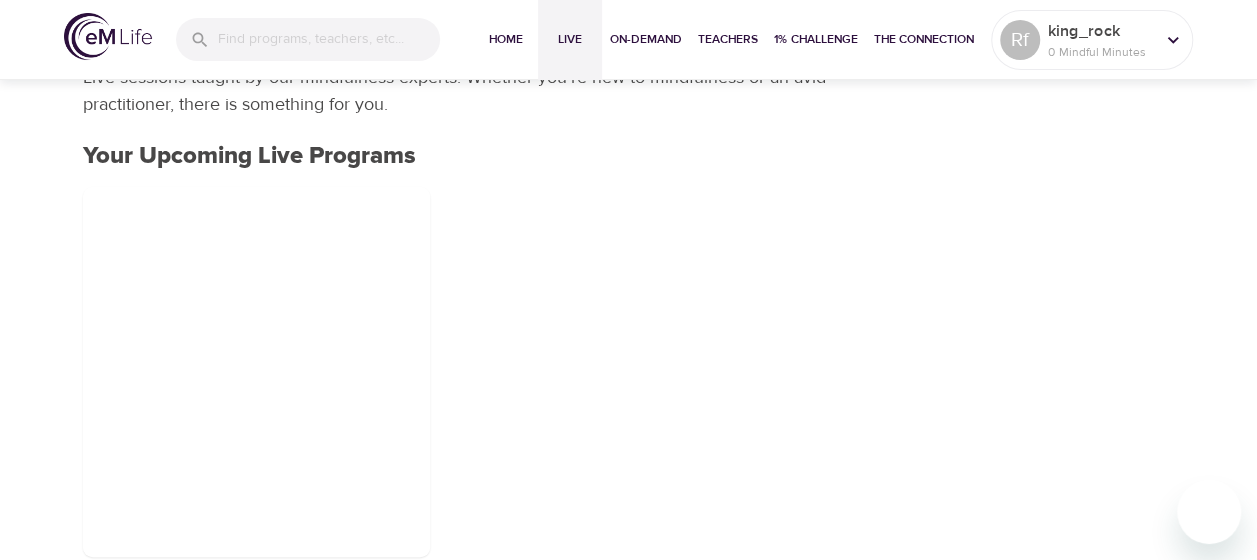 scroll, scrollTop: 0, scrollLeft: 0, axis: both 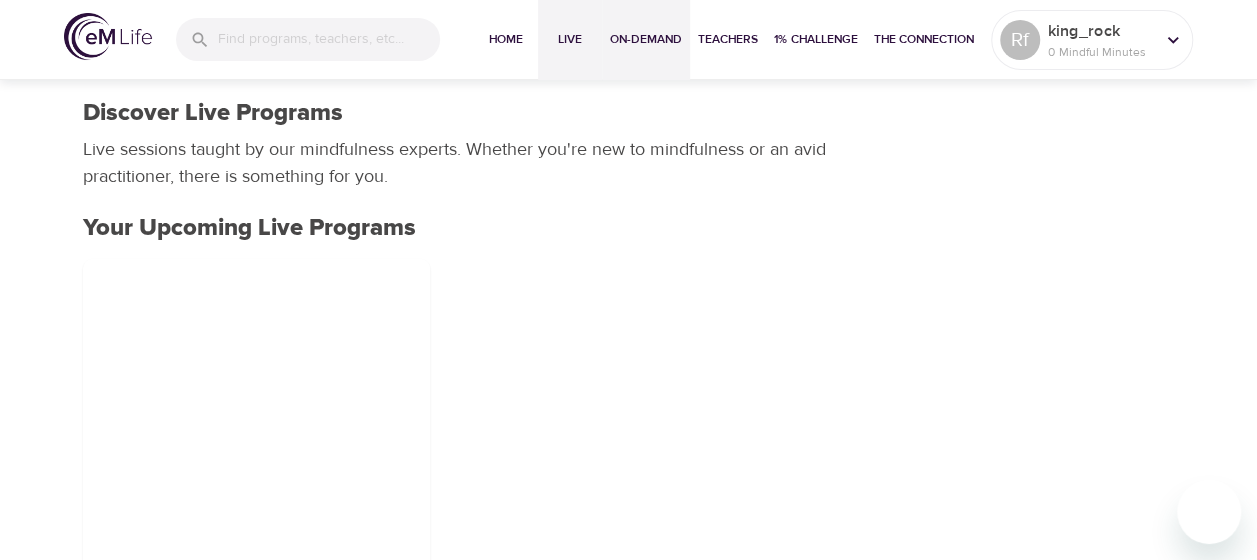 click on "On-Demand" at bounding box center [646, 39] 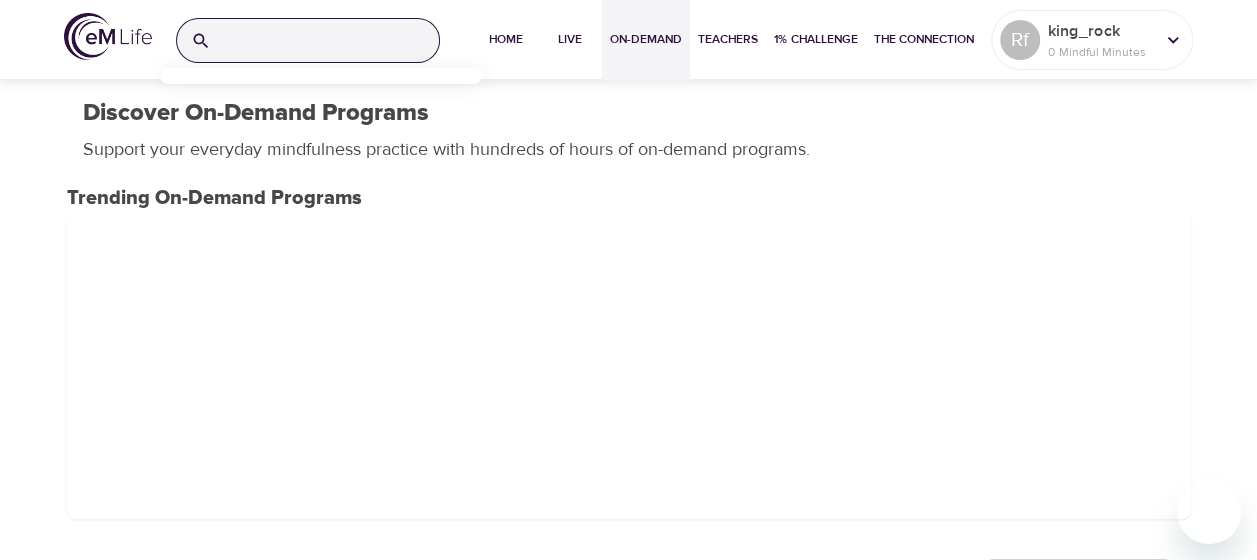 click at bounding box center [329, 40] 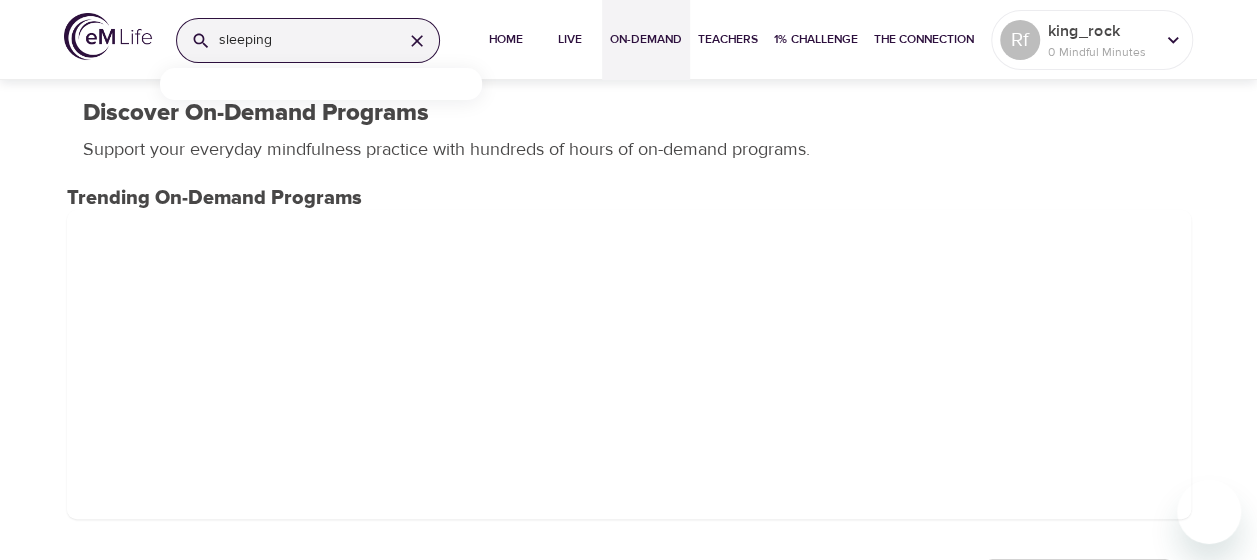 type on "sleeping" 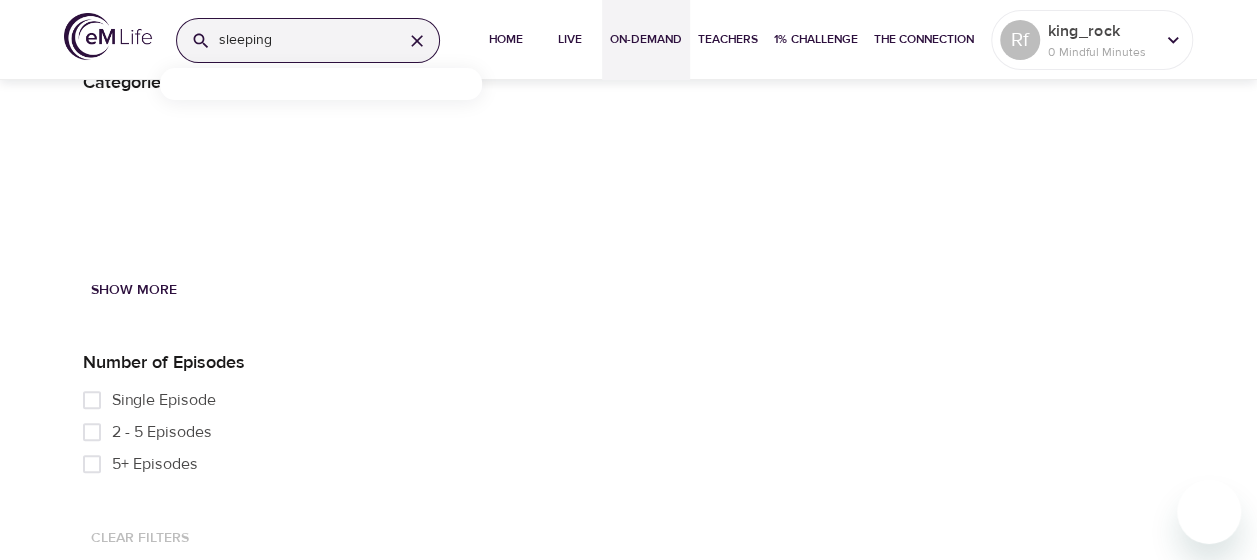 scroll, scrollTop: 625, scrollLeft: 0, axis: vertical 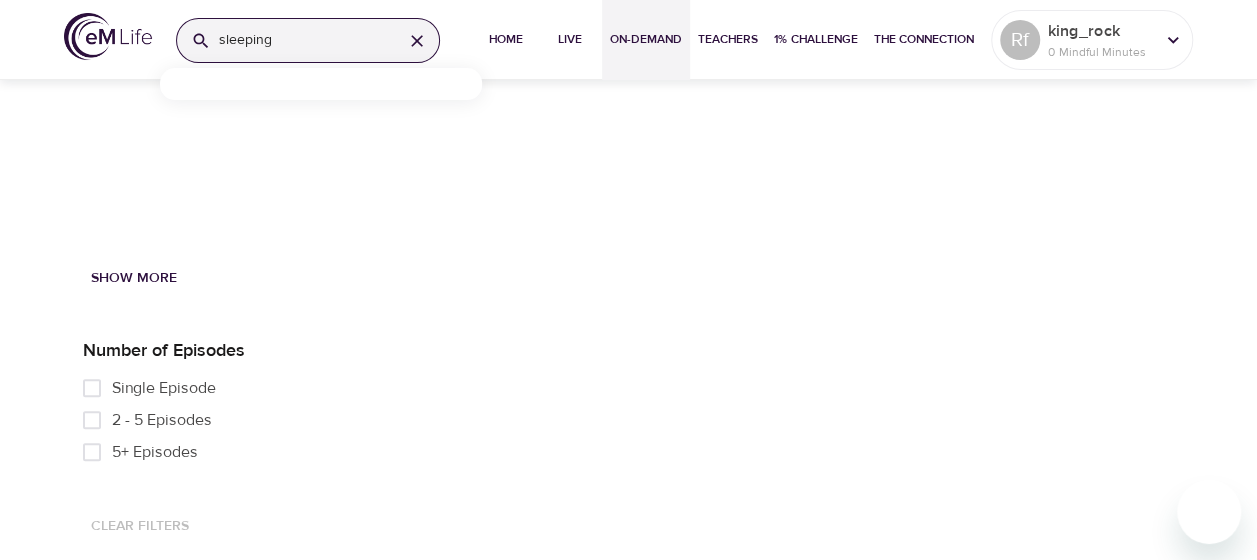 click on "5+ Episodes" at bounding box center (92, 452) 